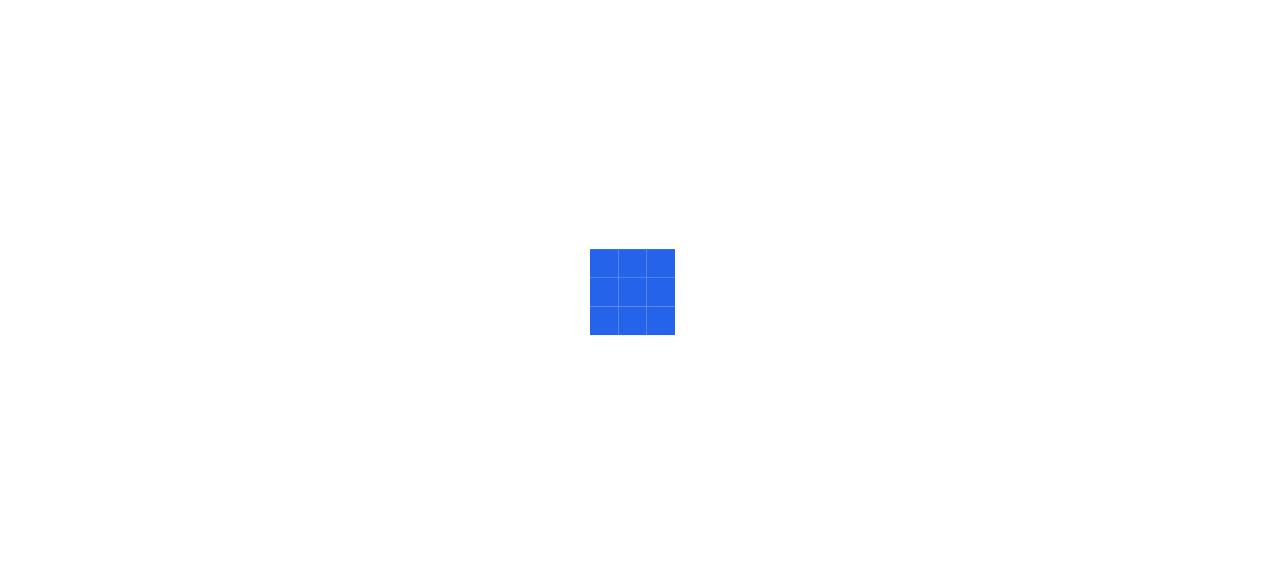 scroll, scrollTop: 0, scrollLeft: 0, axis: both 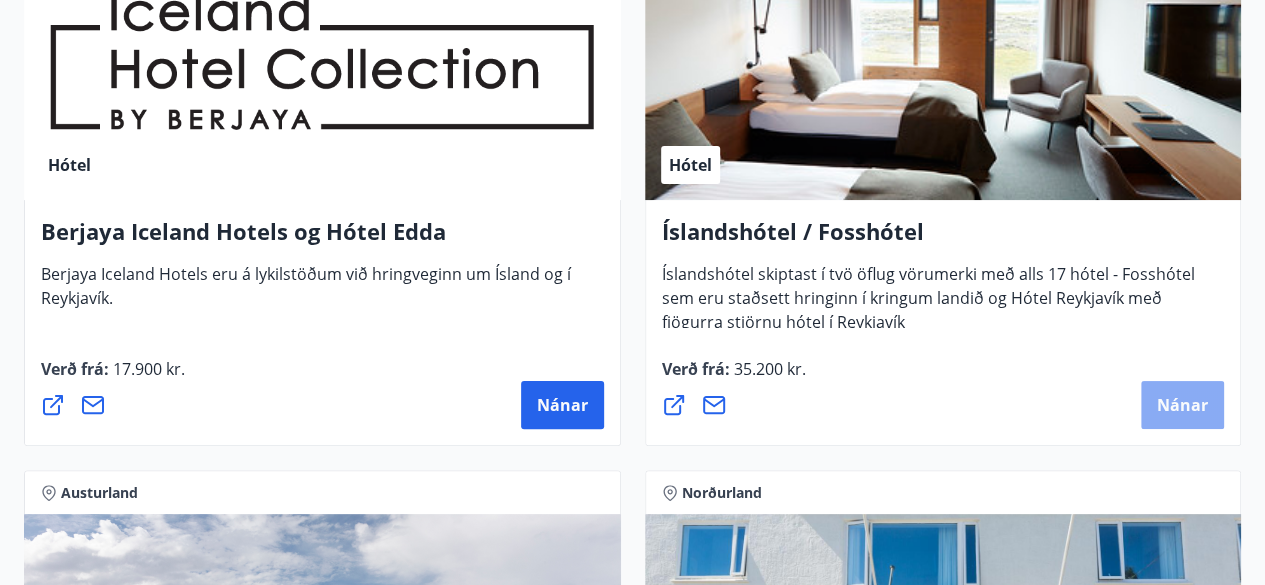 click on "Nánar" at bounding box center [1182, 405] 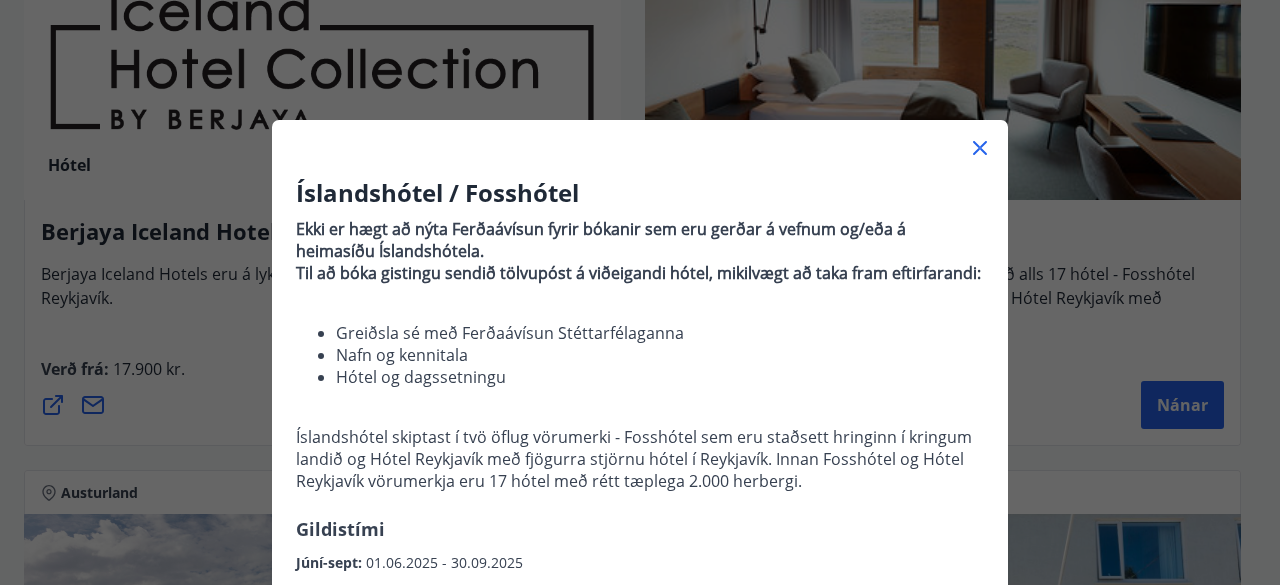 click 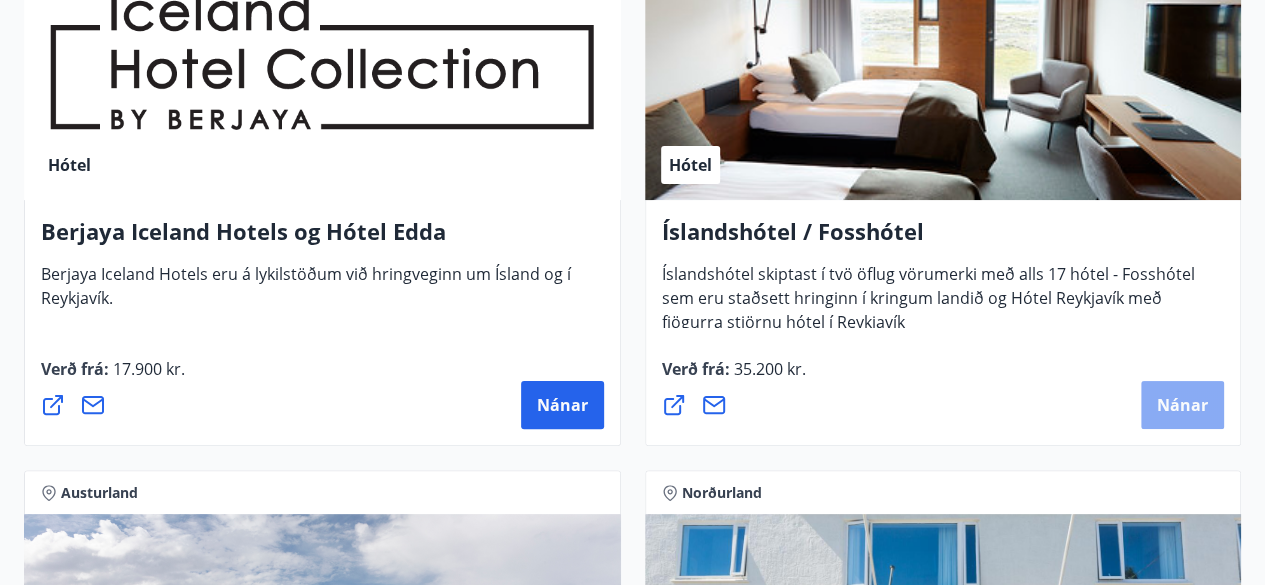 click on "Nánar" at bounding box center [1182, 405] 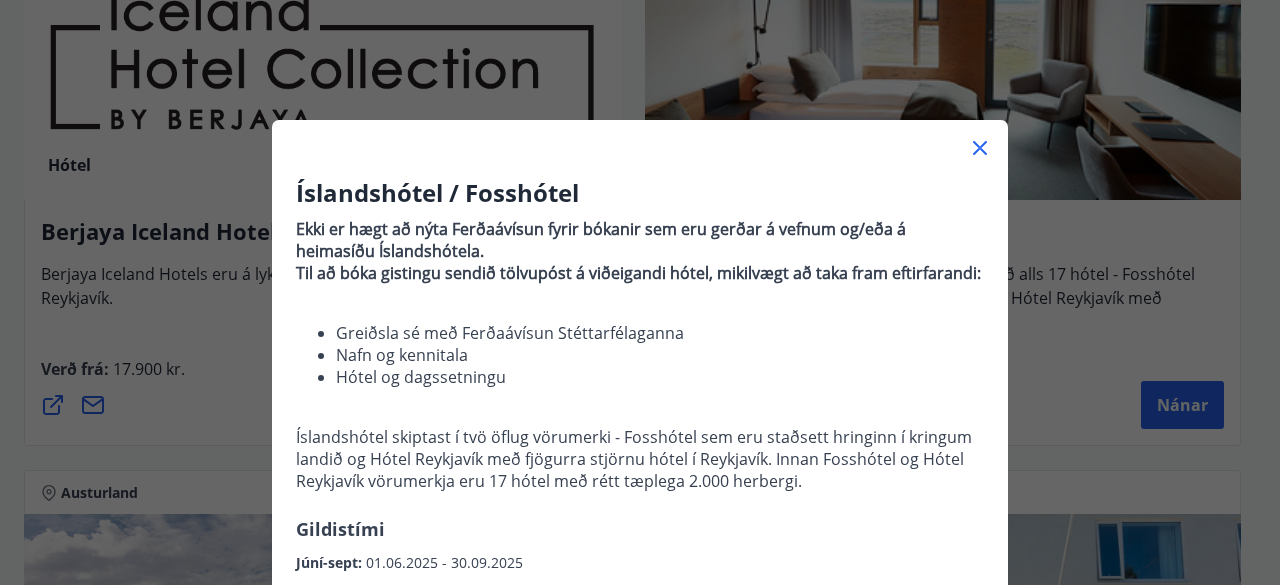 click on "Íslandshótel skiptast í tvö öflug vörumerki - Fosshótel sem eru staðsett hringinn í kringum landið og Hótel Reykjavík með fjögurra stjörnu hótel í Reykjavík. Innan Fosshótel og Hótel Reykjavík vörumerkja eru 17 hótel með rétt tæplega 2.000 herbergi." at bounding box center (640, 459) 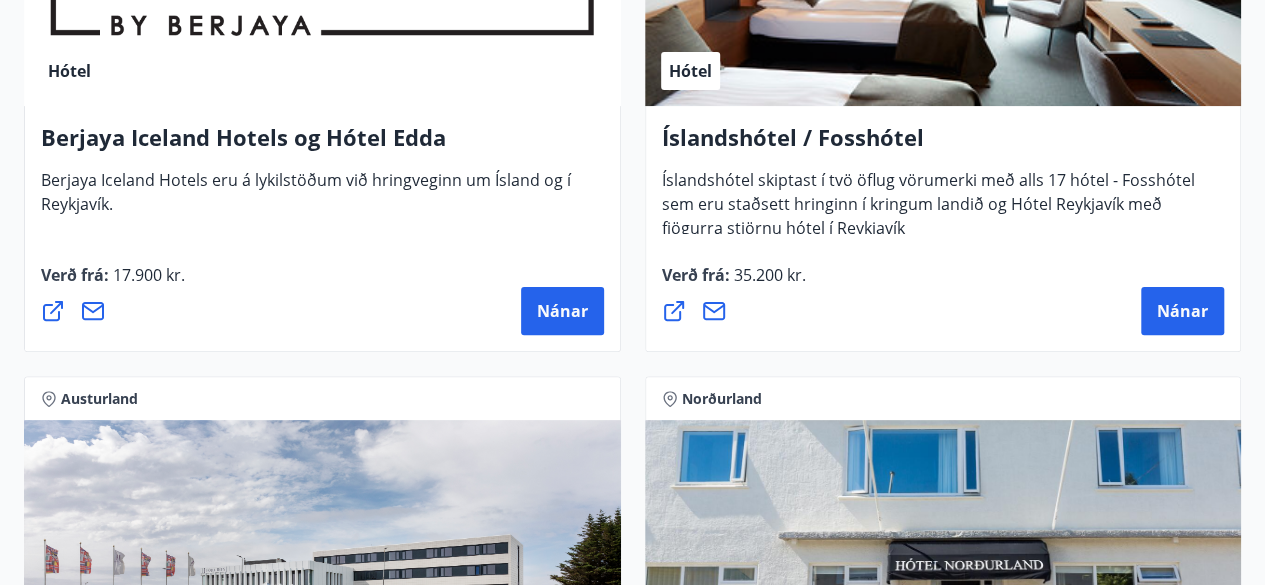 scroll, scrollTop: 3967, scrollLeft: 0, axis: vertical 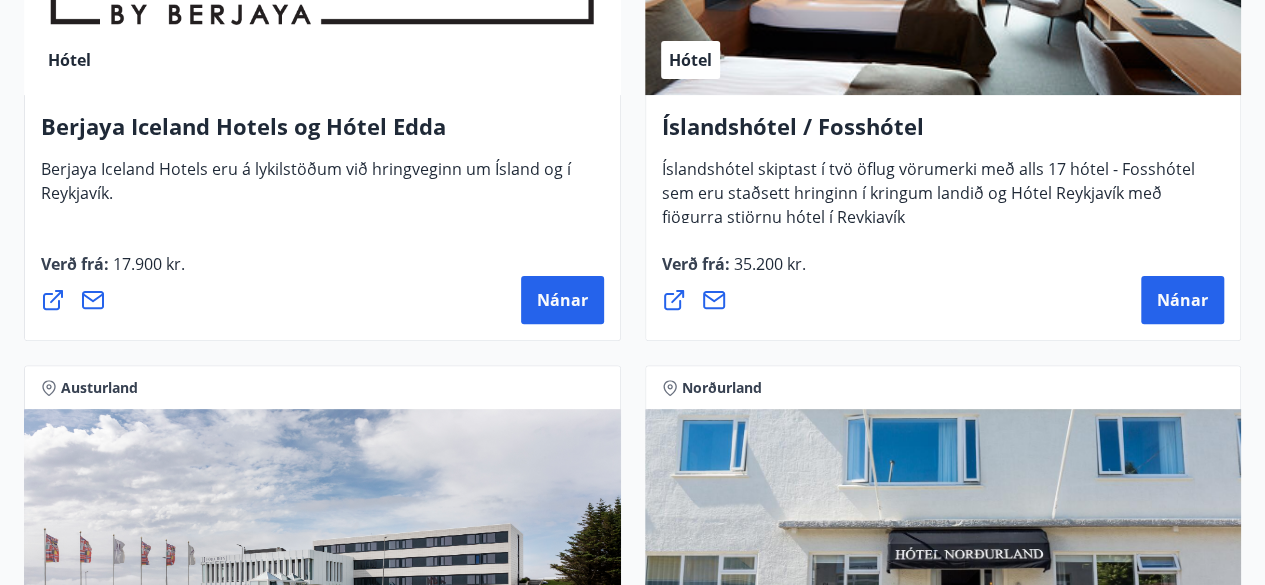 click on "Hótel" at bounding box center [690, 60] 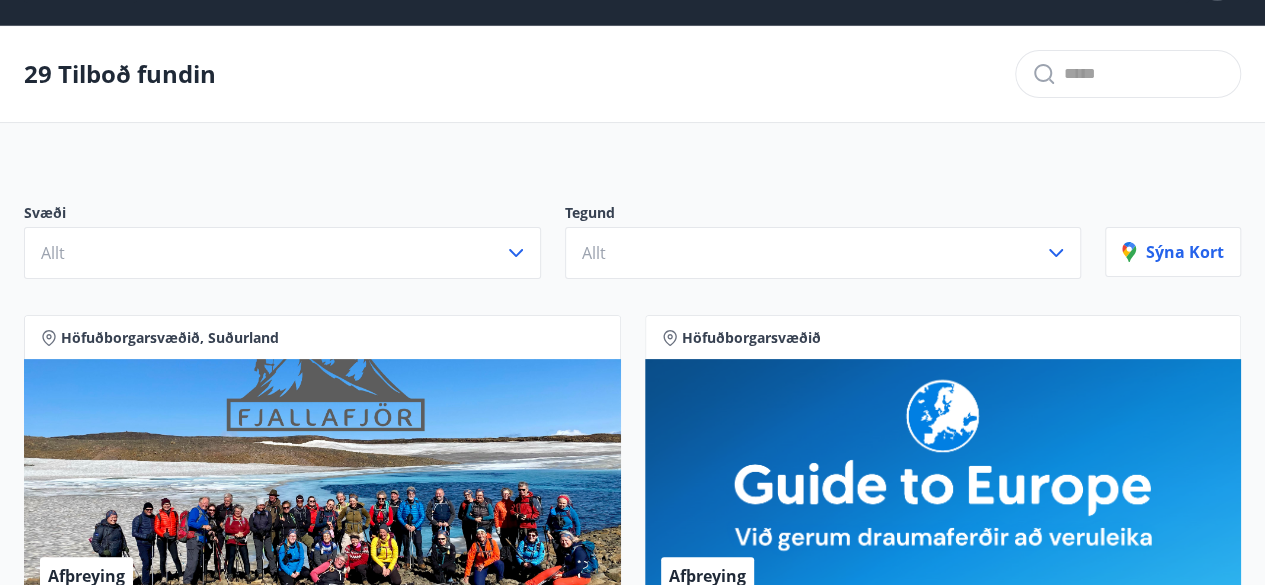 scroll, scrollTop: 0, scrollLeft: 0, axis: both 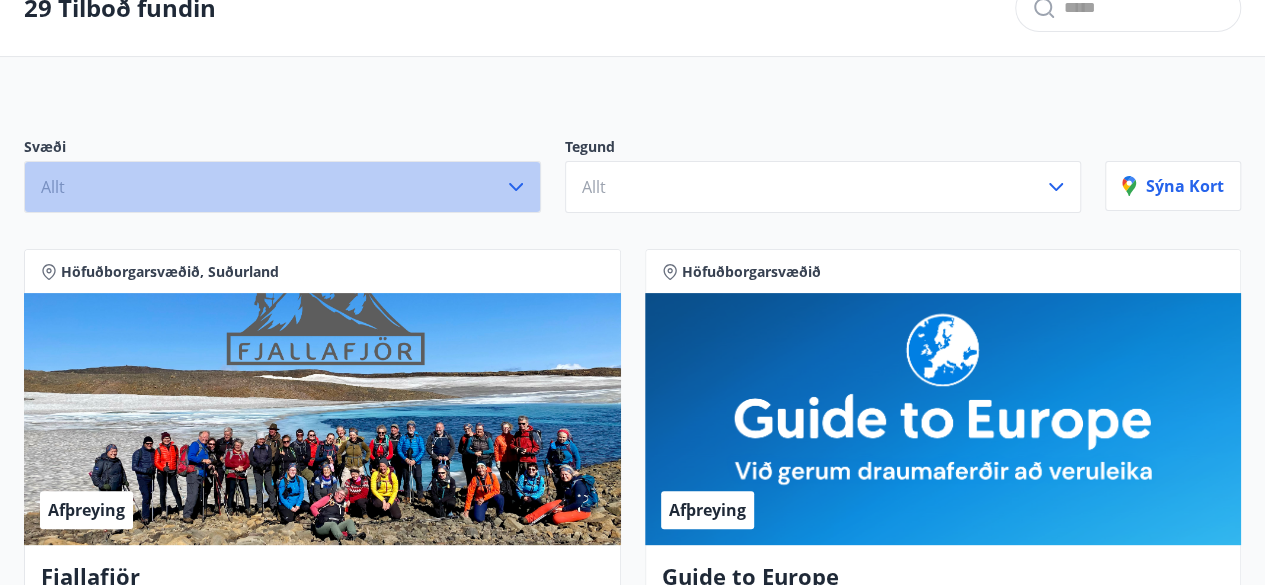 click 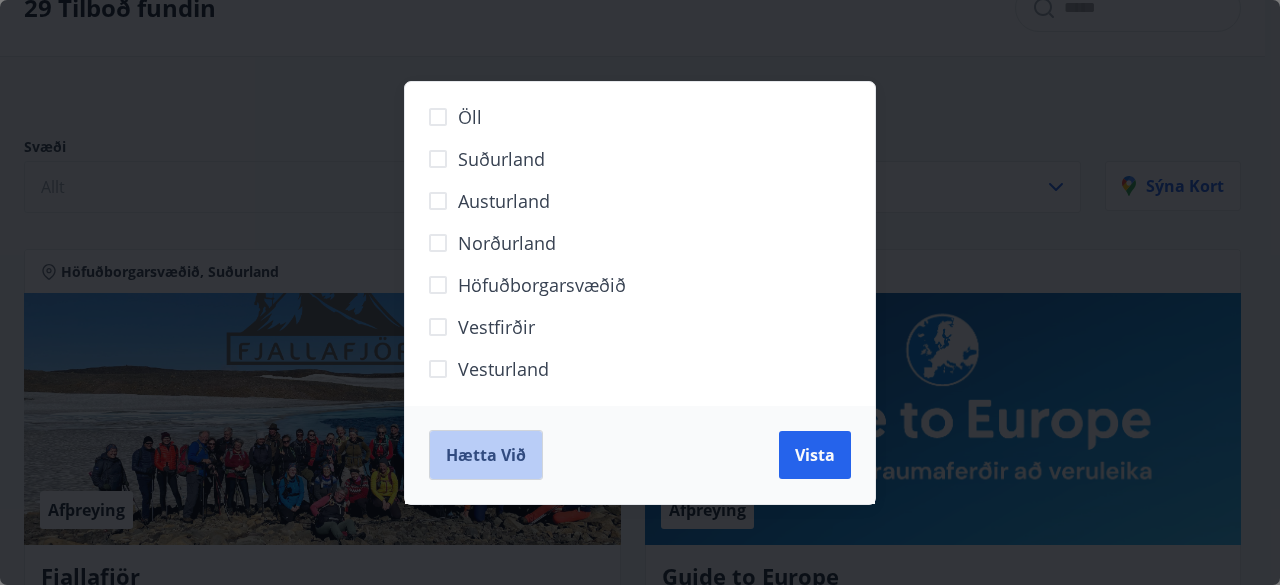click on "Hætta við" at bounding box center [486, 455] 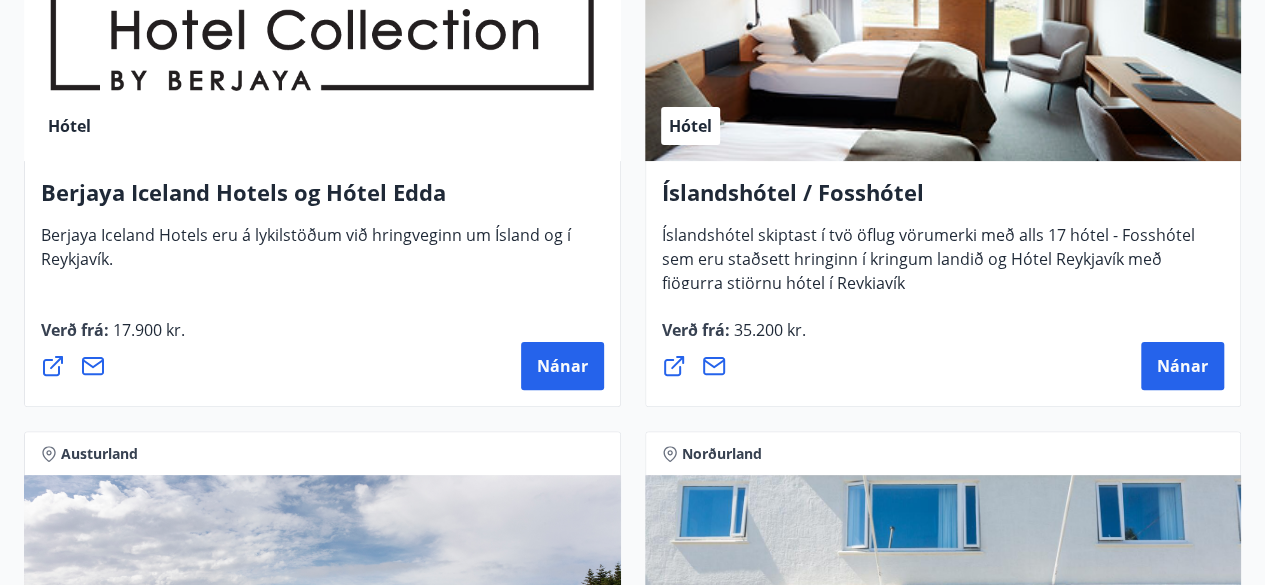 scroll, scrollTop: 3890, scrollLeft: 0, axis: vertical 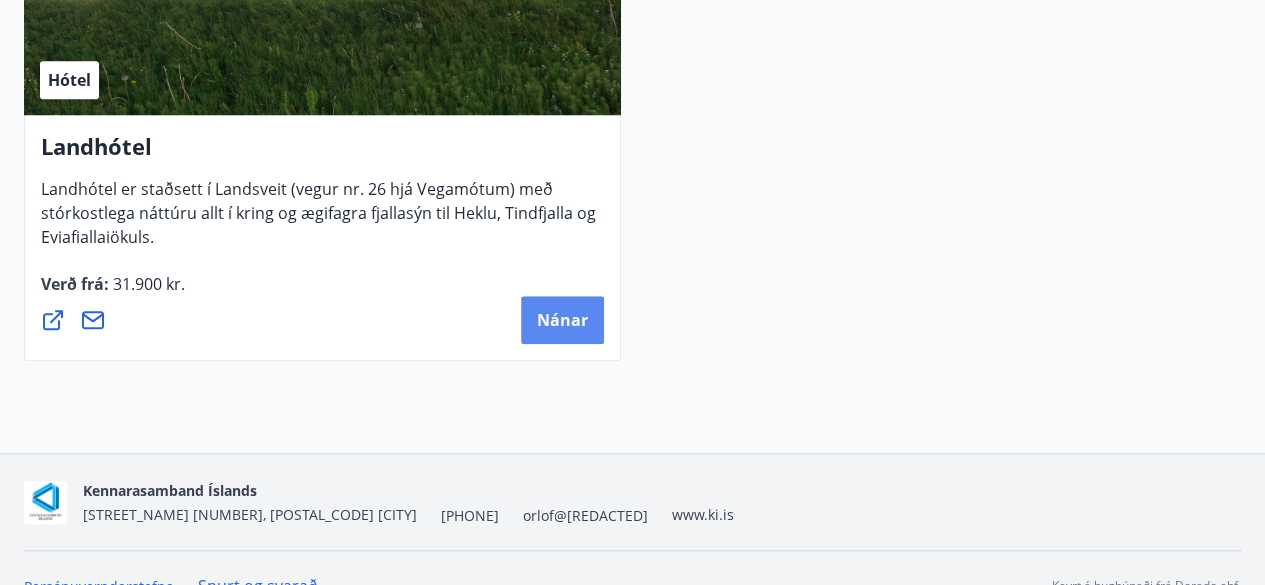 click on "Nánar" at bounding box center (562, 320) 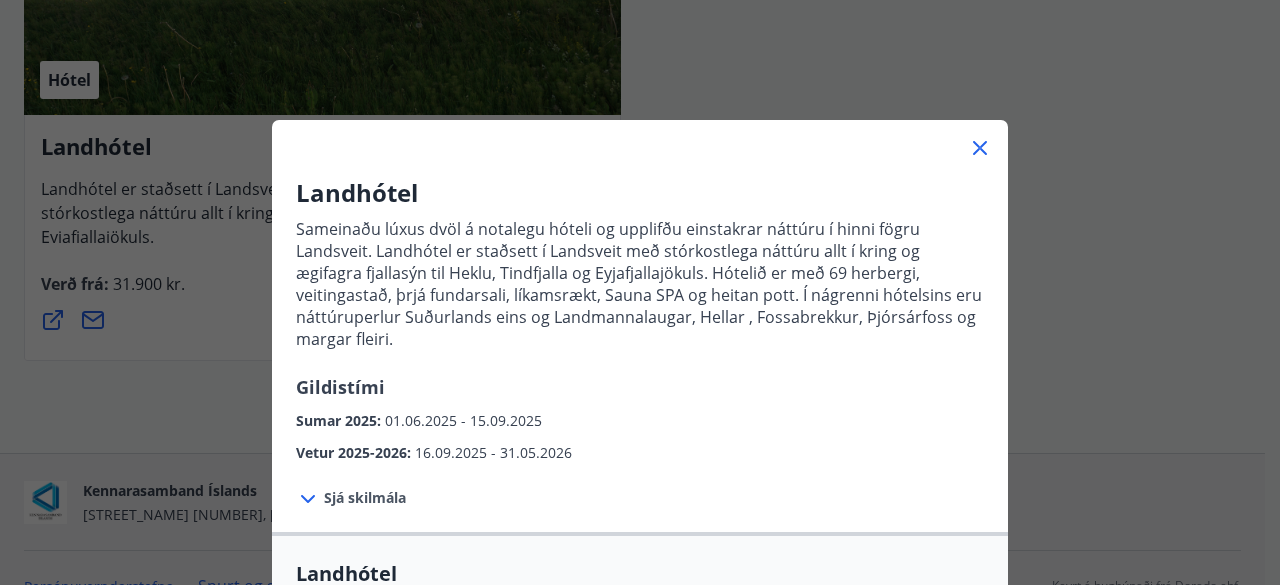click 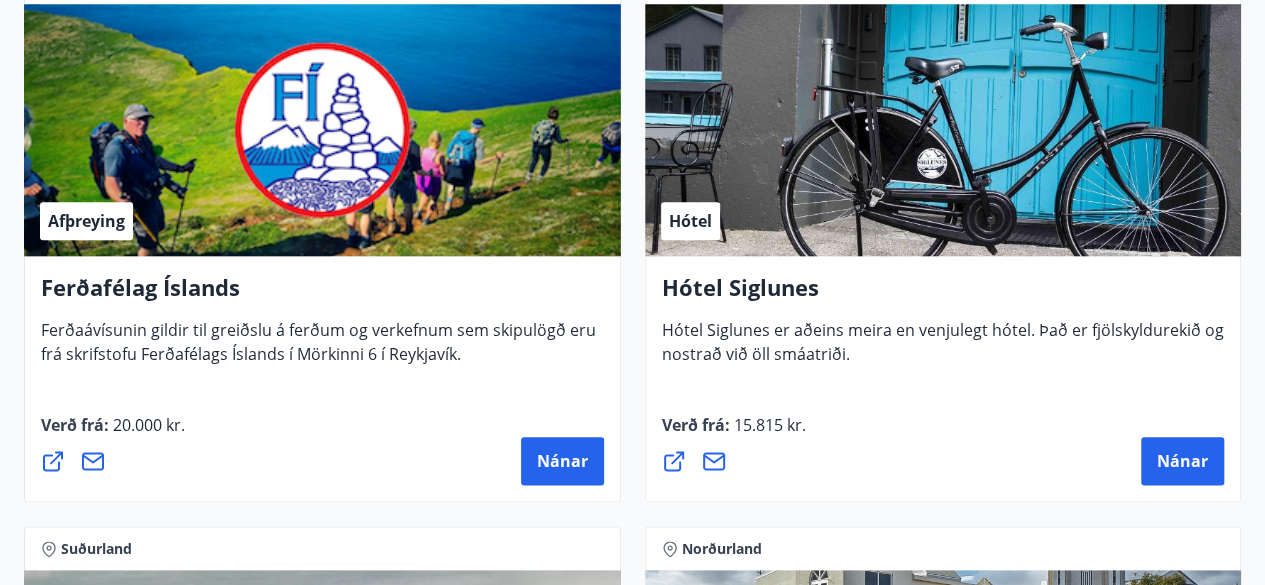 scroll, scrollTop: 0, scrollLeft: 0, axis: both 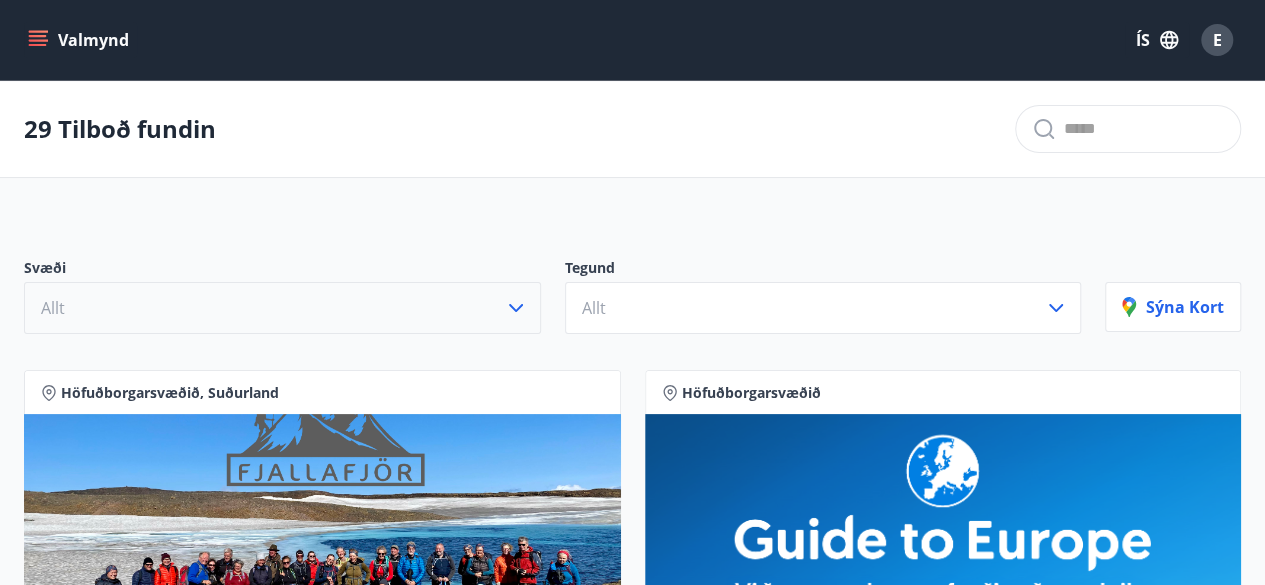 click 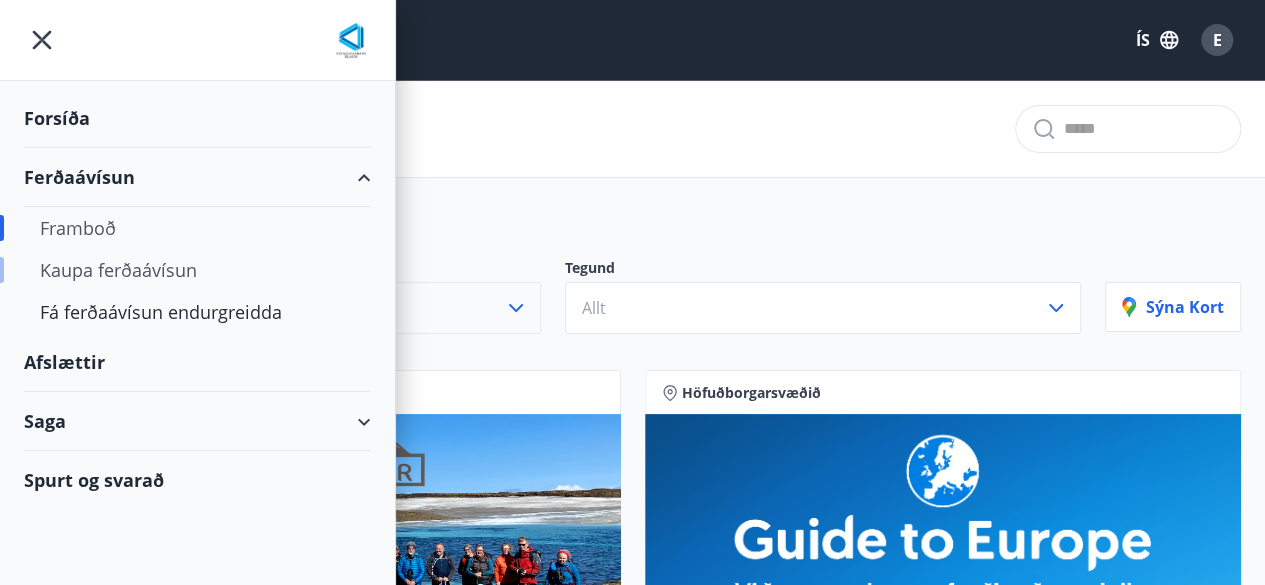 click on "Kaupa ferðaávísun" at bounding box center [197, 270] 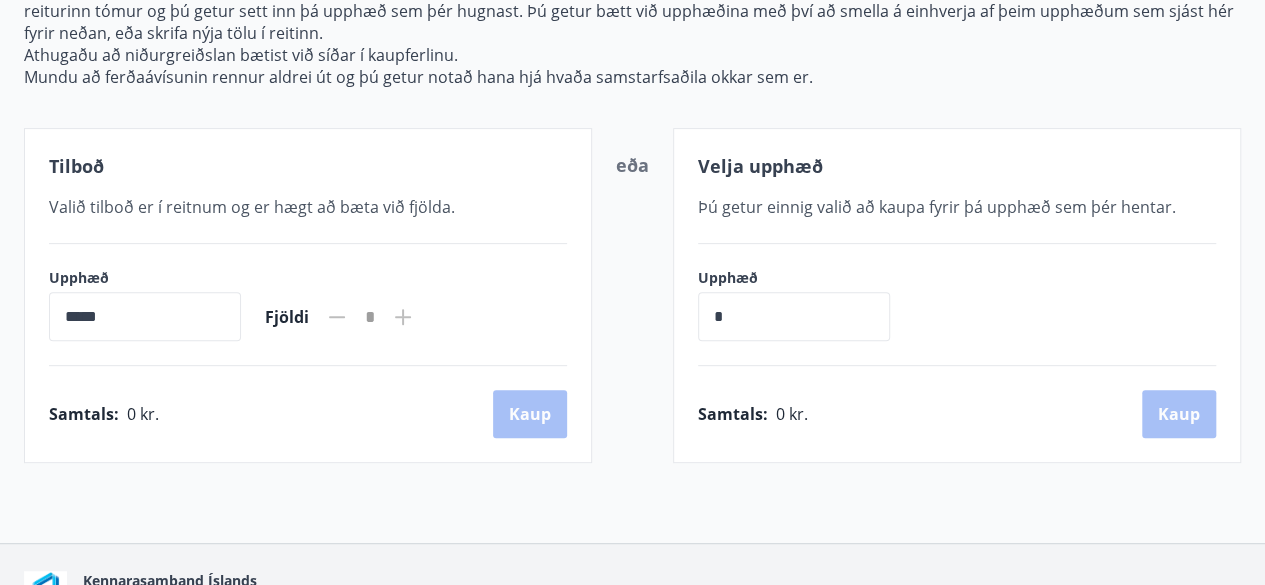 scroll, scrollTop: 262, scrollLeft: 0, axis: vertical 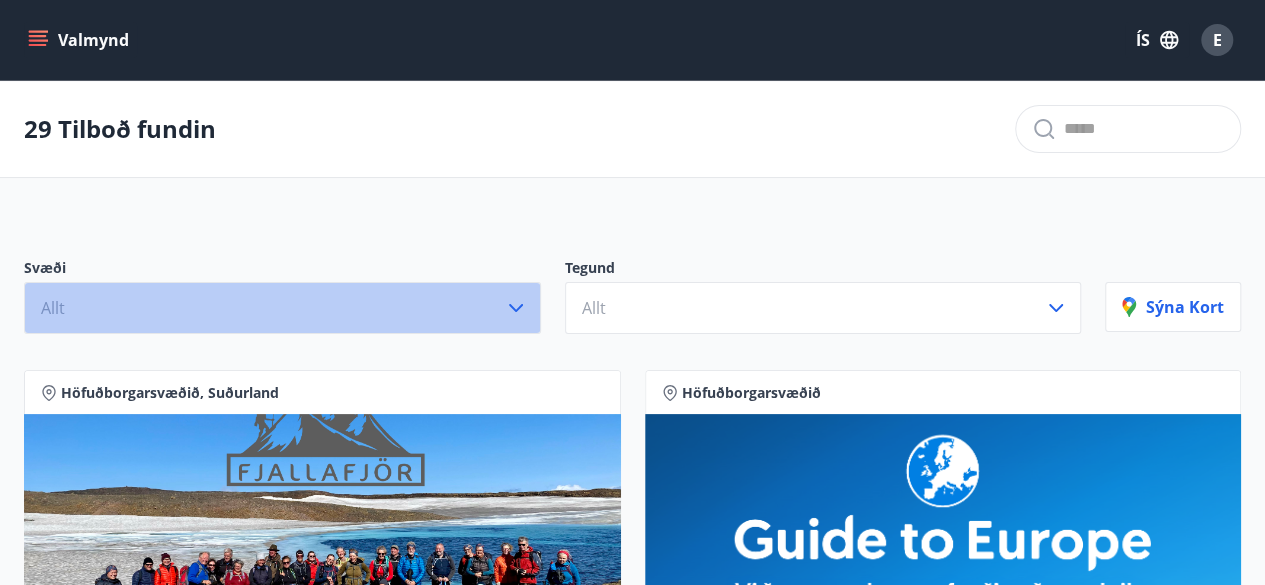 click 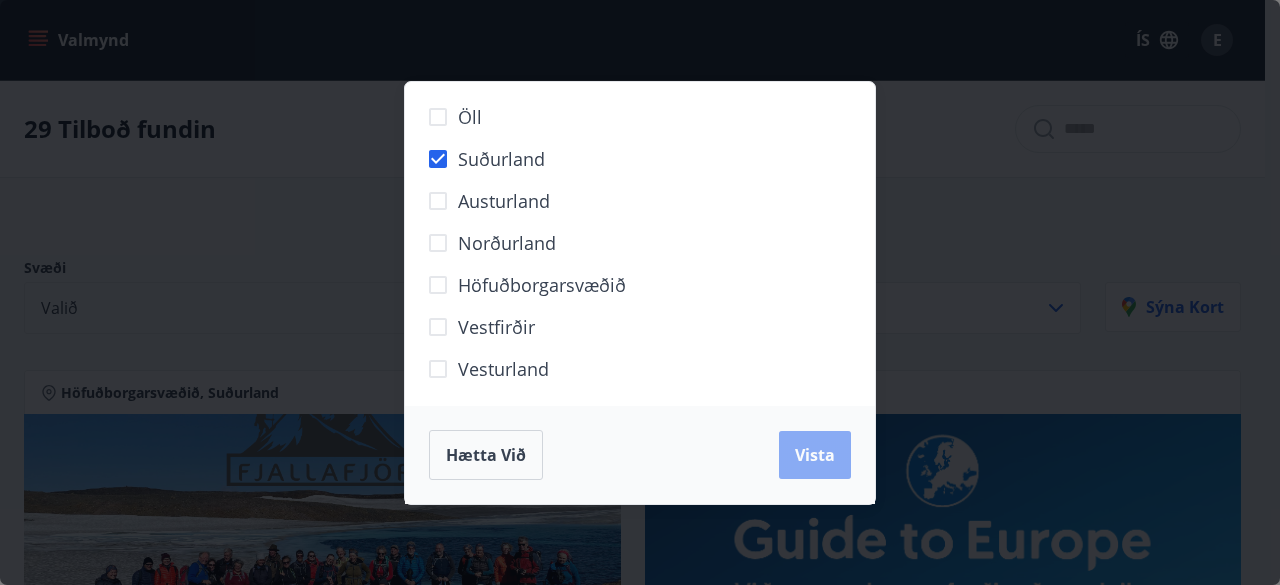 click on "Vista" at bounding box center (815, 455) 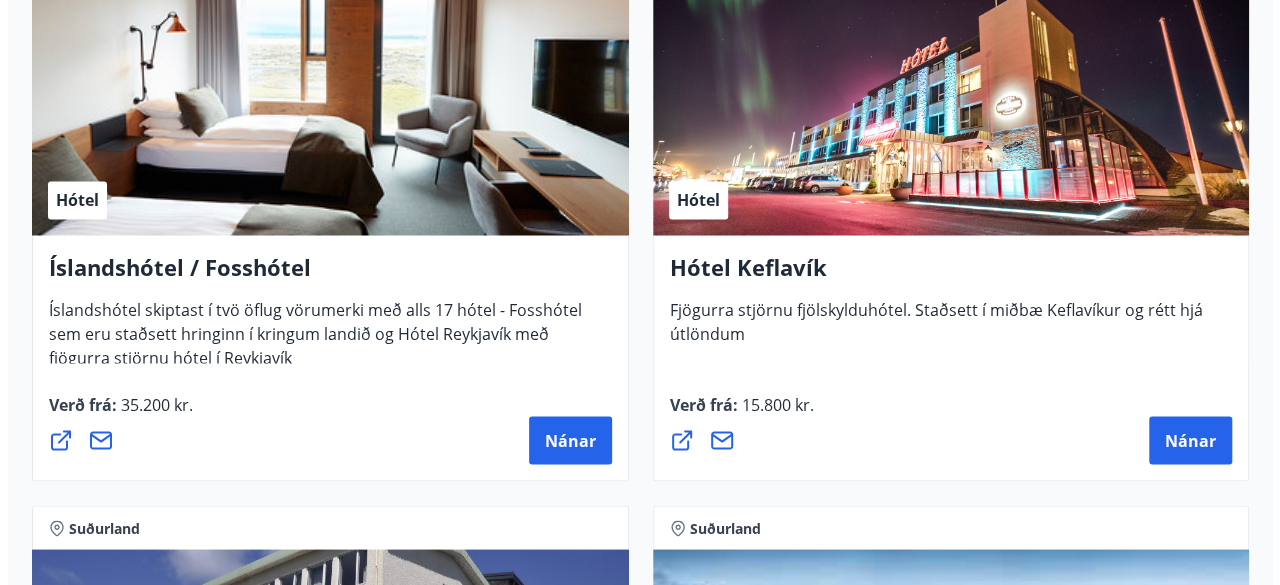 scroll, scrollTop: 1676, scrollLeft: 0, axis: vertical 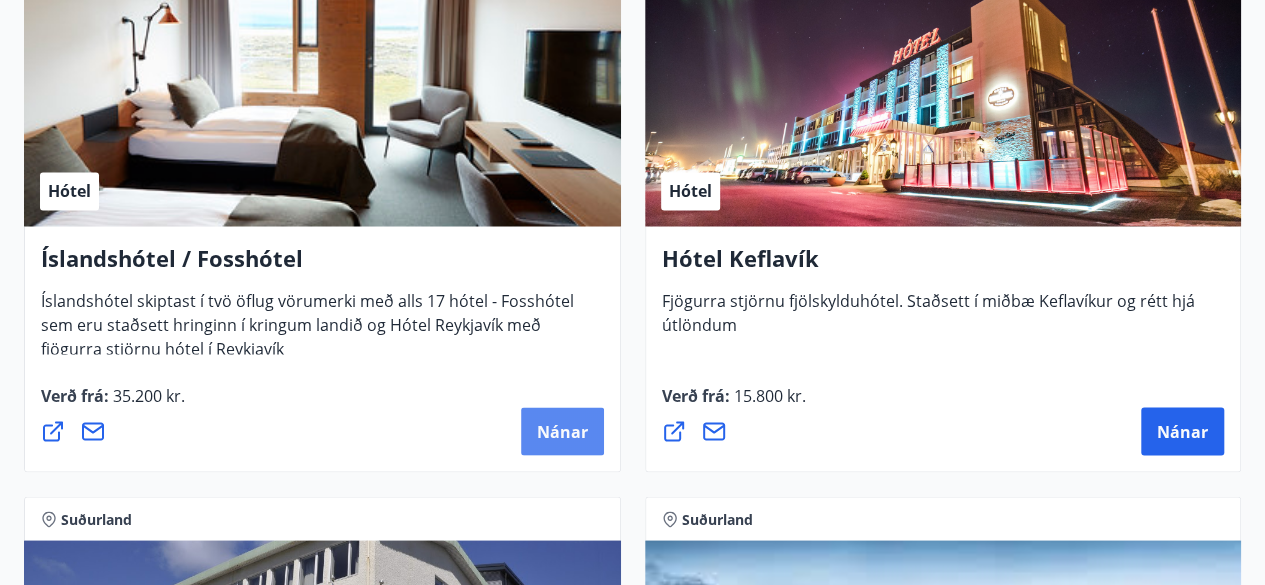 click on "Nánar" at bounding box center (562, 431) 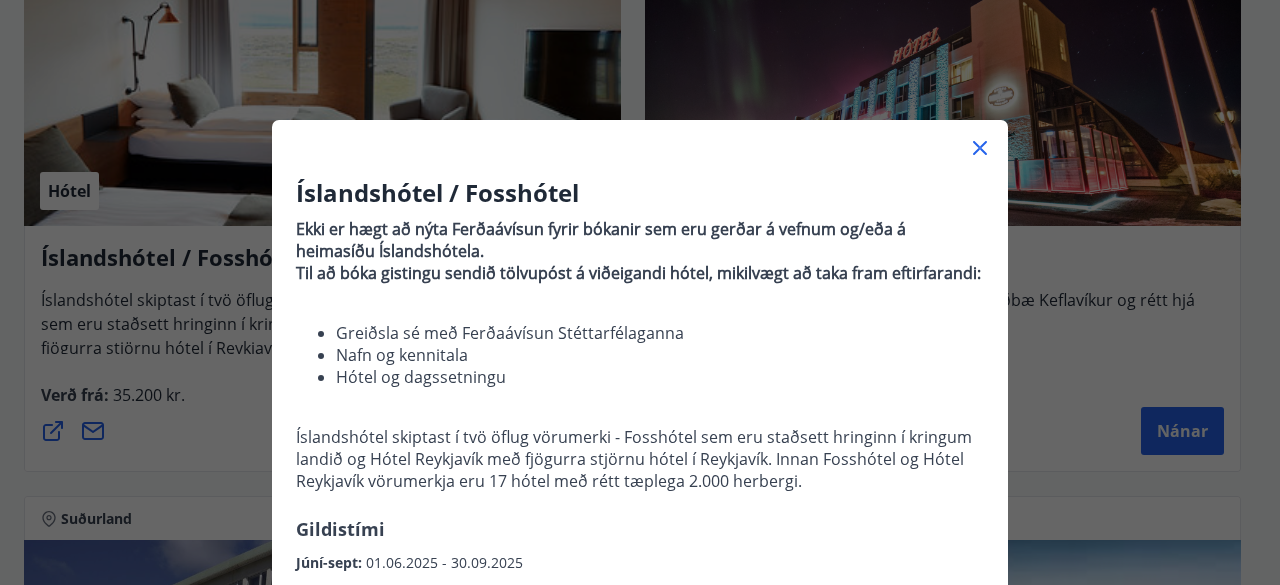 click on "Íslandshótel / Fosshótel Ekki er hægt að nýta Ferðaávísun fyrir bókanir sem eru gerðar á vefnum og/eða á heimasíðu Íslandshótela.
Til að bóka gistingu sendið tölvupóst á viðeigandi hótel, mikilvægt að taka fram eftirfarandi:
Greiðsla sé með Ferðaávísun Stéttarfélaganna
Nafn og kennitala
Hótel og dagssetningu
Íslandshótel skiptast í tvö öflug vörumerki - Fosshótel sem eru staðsett hringinn í kringum landið og Hótel Reykjavík með fjögurra stjörnu hótel í Reykjavík. Innan Fosshótel og Hótel Reykjavík vörumerkja eru 17 hótel með rétt tæplega 2.000 herbergi.
Gildistími Júní-sept : 01.06.2025 - 30.09.2025" at bounding box center [640, 375] 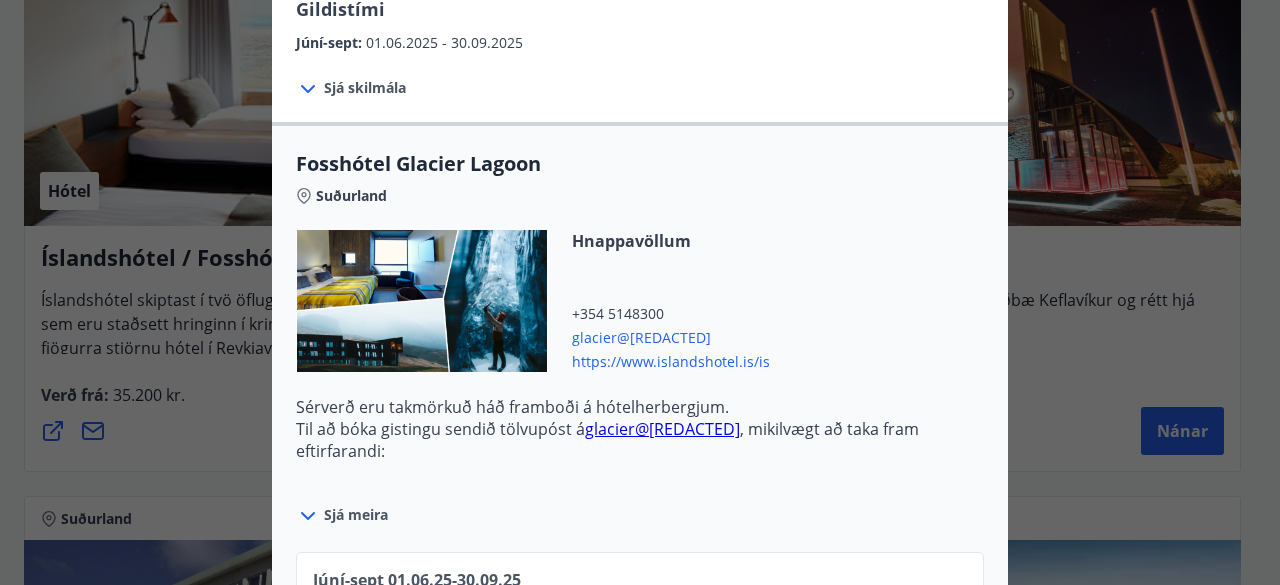 scroll, scrollTop: 560, scrollLeft: 0, axis: vertical 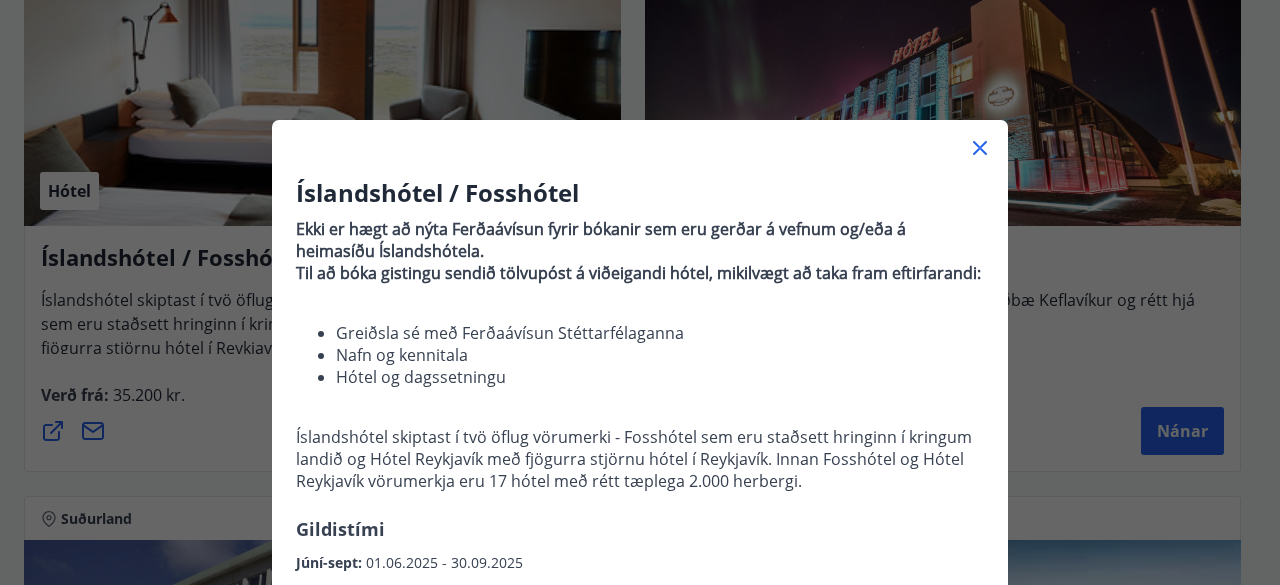 click on "Íslandshótel / Fosshótel Ekki er hægt að nýta Ferðaávísun fyrir bókanir sem eru gerðar á vefnum og/eða á heimasíðu Íslandshótela.
Til að bóka gistingu sendið tölvupóst á viðeigandi hótel, mikilvægt að taka fram eftirfarandi:
Greiðsla sé með Ferðaávísun Stéttarfélaganna
Nafn og kennitala
Hótel og dagssetningu
Íslandshótel skiptast í tvö öflug vörumerki - Fosshótel sem eru staðsett hringinn í kringum landið og Hótel Reykjavík með fjögurra stjörnu hótel í Reykjavík. Innan Fosshótel og Hótel Reykjavík vörumerkja eru 17 hótel með rétt tæplega 2.000 herbergi.
Gildistími Júní-sept : 01.06.2025 - 30.09.2025 Sjá skilmála Sérverð gilda fyrir standard herbergi með morgunverði, hótelin áskilja sér rétt til að bjóða hærra gjald fyrir aðrar herbergjatýpur.
Sérverð gilda ekki á sérstökum álagstímum til dæmis á áramótum.
Sérverð eru takmörkuð háð framboði á hótelherbergjum.
Suðurland" at bounding box center (640, 292) 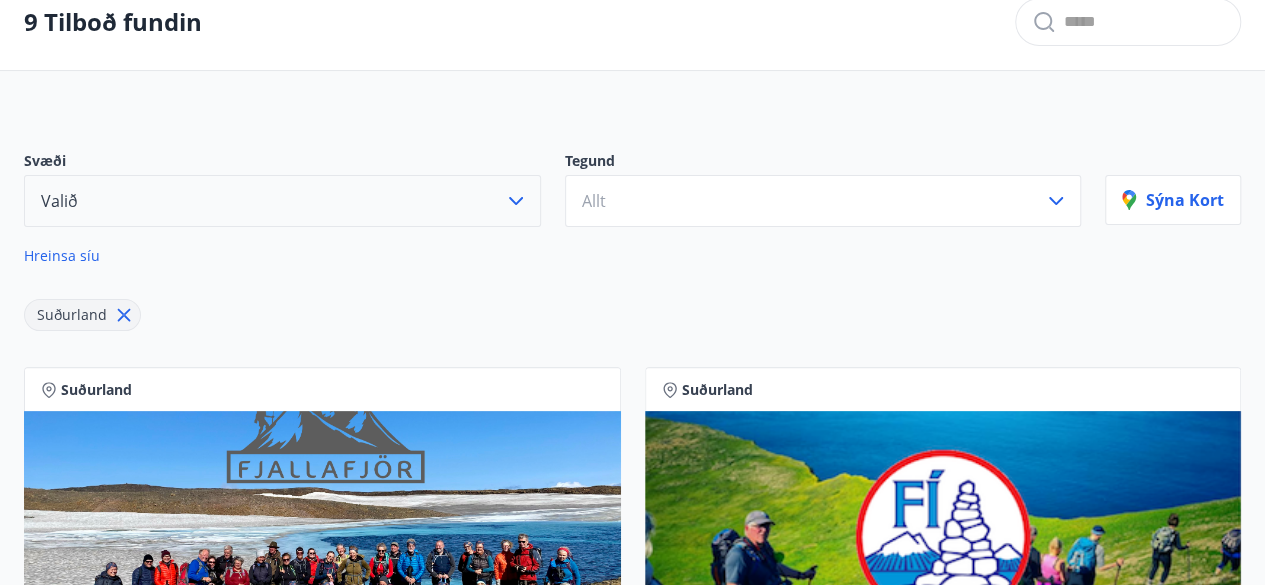 scroll, scrollTop: 103, scrollLeft: 0, axis: vertical 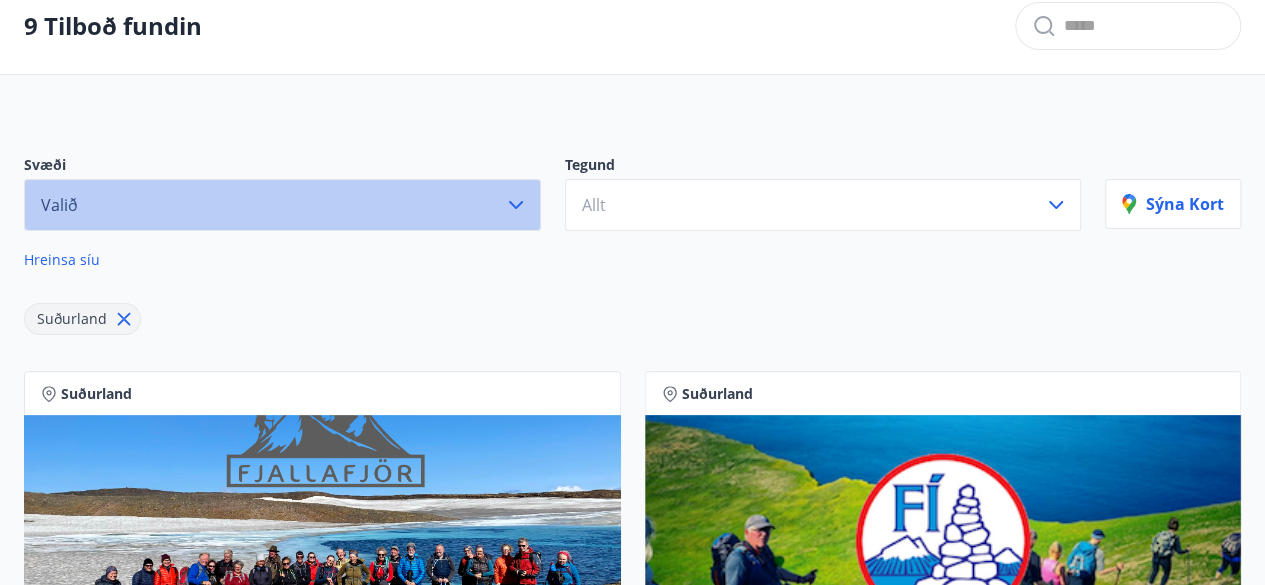 click 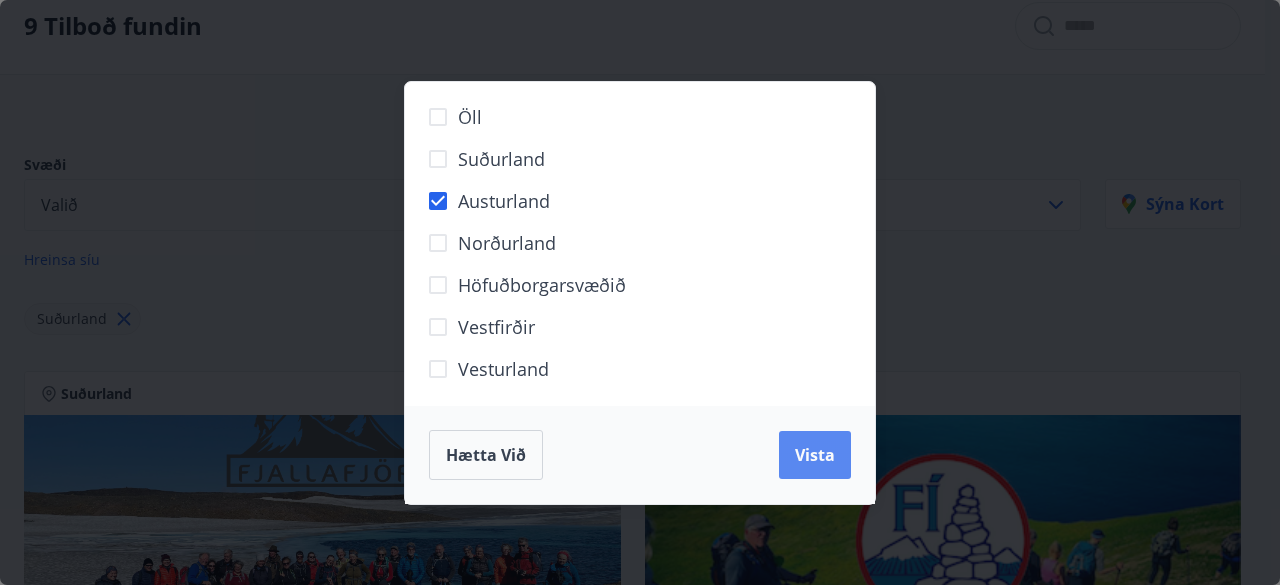 click on "Vista" at bounding box center [815, 455] 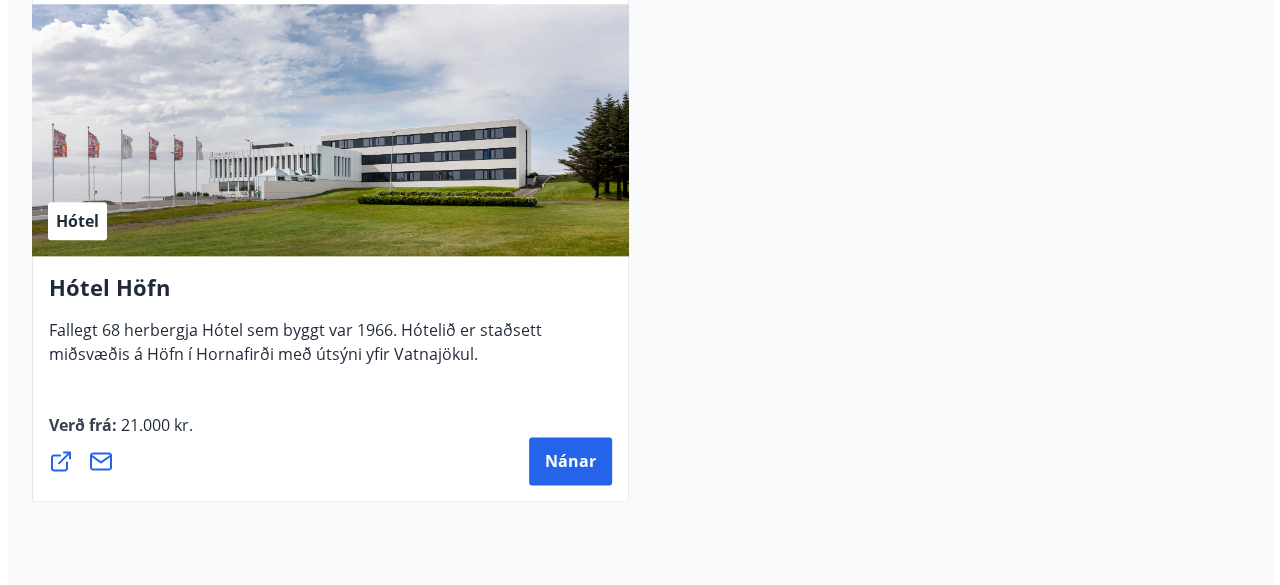 scroll, scrollTop: 1098, scrollLeft: 0, axis: vertical 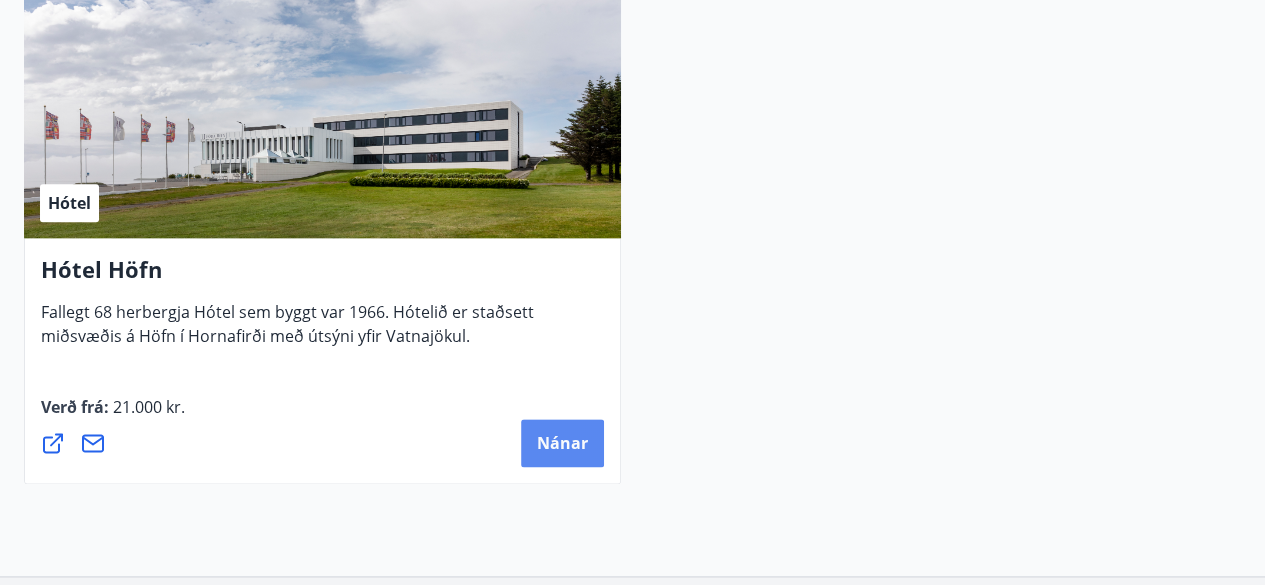 click on "Nánar" at bounding box center [562, 443] 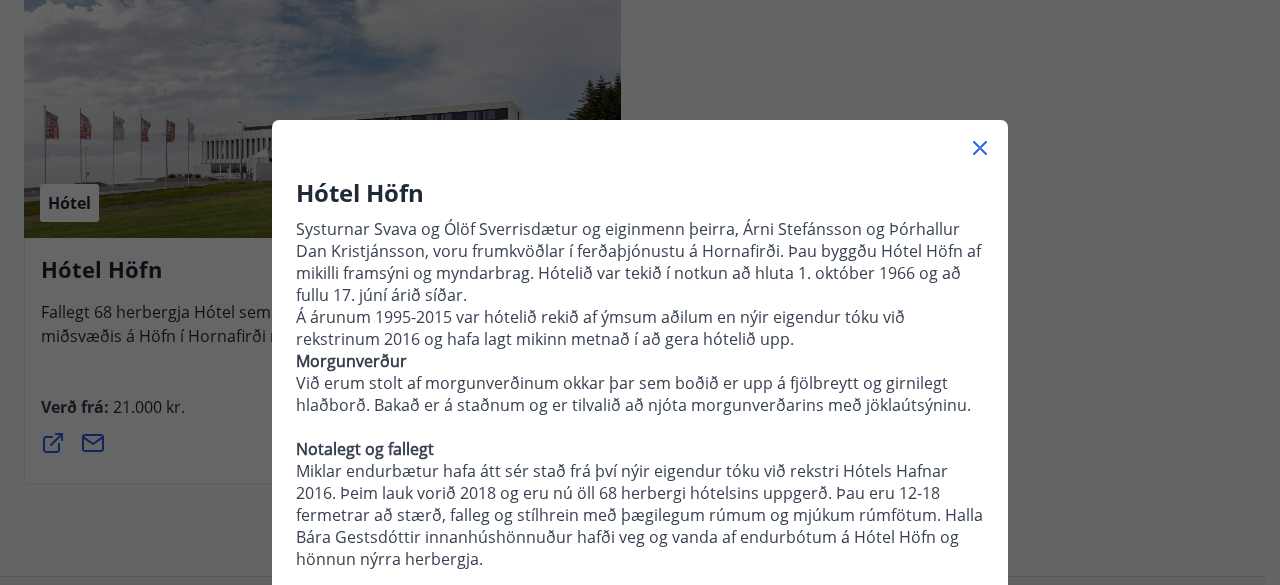 click on "Hótel Höfn Systurnar Svava og Ólöf Sverrisdætur og eiginmenn þeirra, Árni Stefánsson og Þórhallur Dan Kristjánsson, voru frumkvöðlar í ferðaþjónustu á Hornafirði. Þau byggðu Hótel Höfn af mikilli framsýni og myndarbrag. Hótelið var tekið í notkun að hluta 1. október 1966 og að fullu 17. júní árið síðar. Á árunum 1995-2015 var hótelið rekið af ýmsum aðilum en nýir eigendur tóku við rekstrinum 2016 og hafa lagt mikinn metnað í að gera hótelið upp.
Morgunverður Við erum stolt af morgunverðinum okkar þar sem boðið er upp á fjölbreytt og girnilegt hlaðborð. Bakað er á staðnum og er tilvalið að njóta morgunverðarins með jöklaútsýninu.  Notalegt og fallegt Engin lyfta er á hótelinu en við hjálpum gestum gjarnan að bera farangur inn á herbergin.
Gildistími Summer 2025 : 01.06.2025 - 30.09.2025 Autumn 2025 : 01.10.2025 - 31.10.2025 Winter 2025 : 01.11.2025 - 19.12.2025 Christmas 2025 : 20.12.2025 - 03.01.2026" at bounding box center [640, 484] 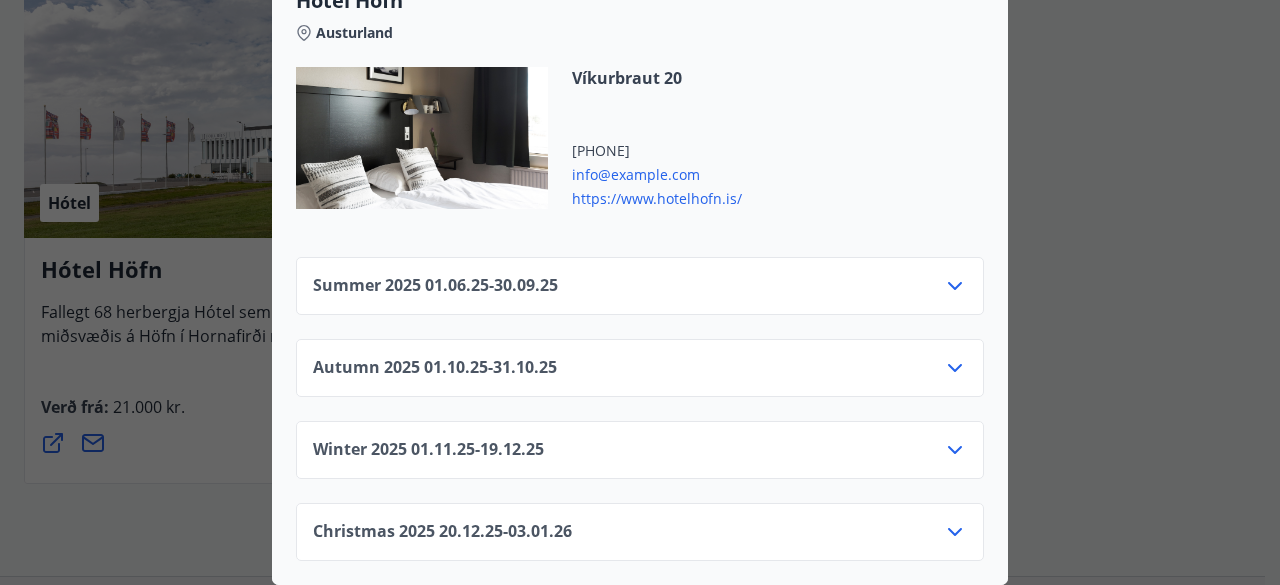 scroll, scrollTop: 845, scrollLeft: 0, axis: vertical 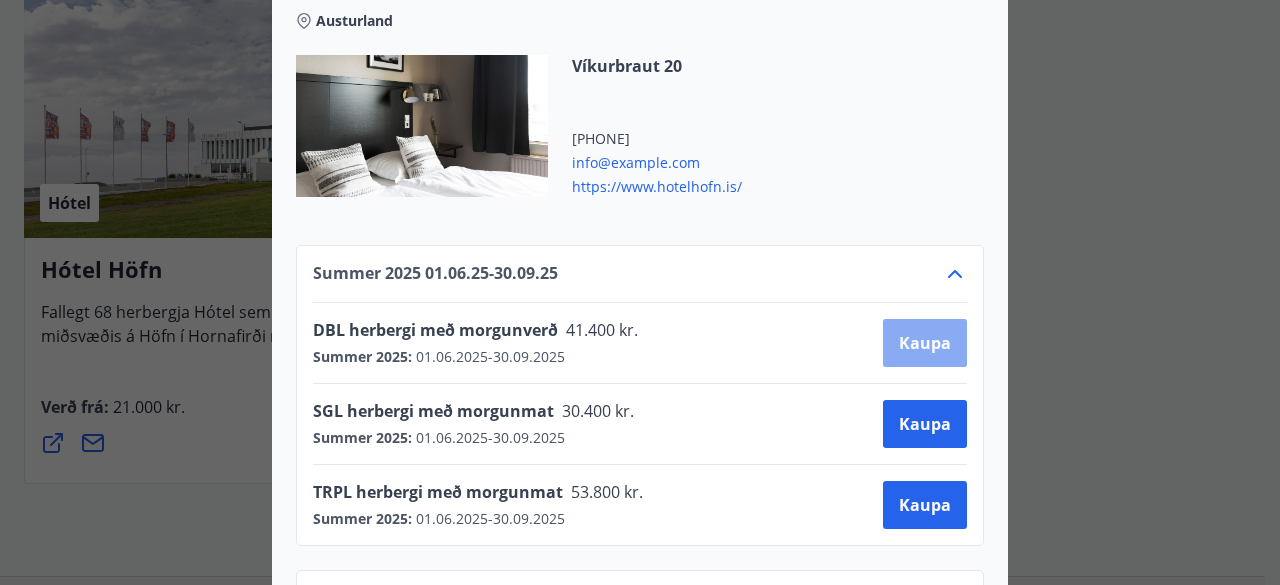 click on "Kaupa" at bounding box center [925, 343] 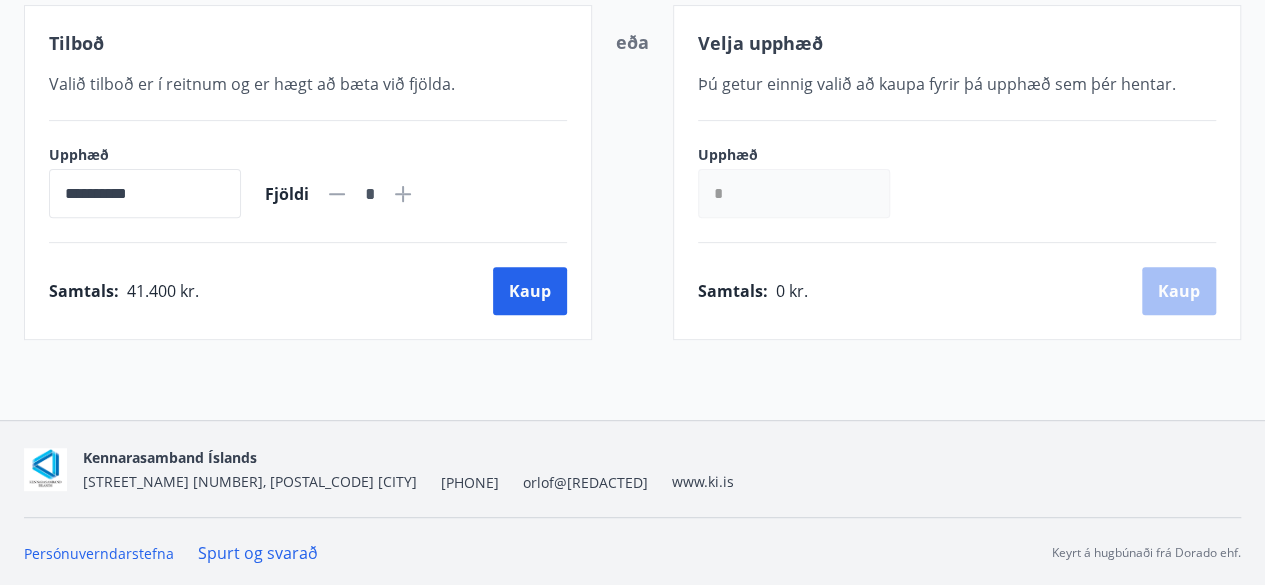 scroll, scrollTop: 397, scrollLeft: 0, axis: vertical 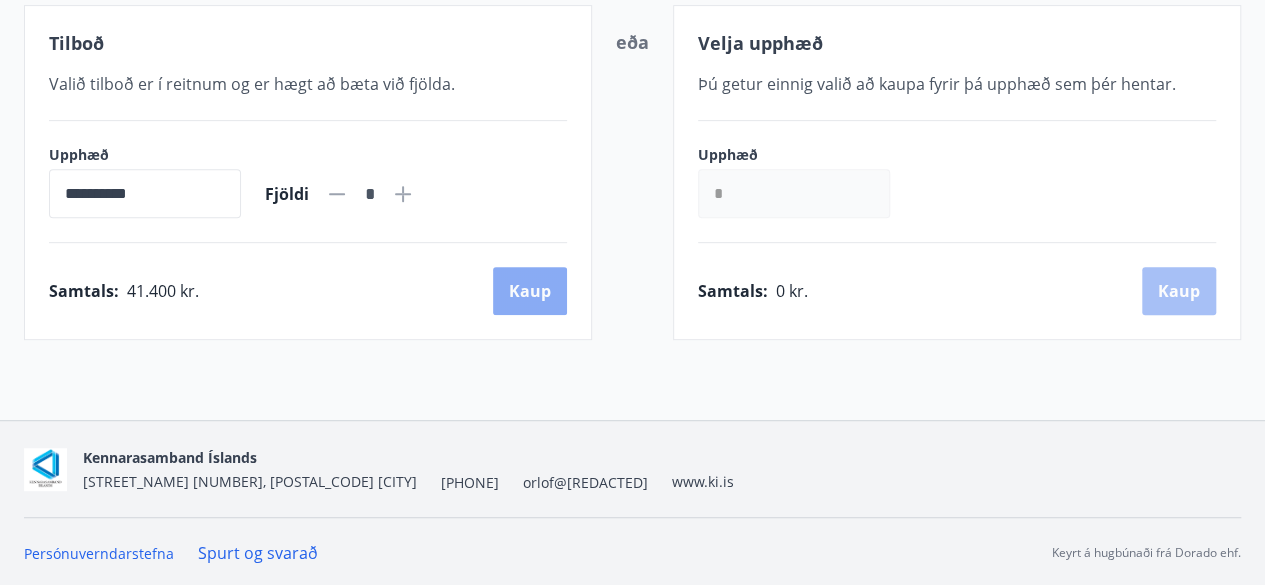 click on "Kaup" at bounding box center [530, 291] 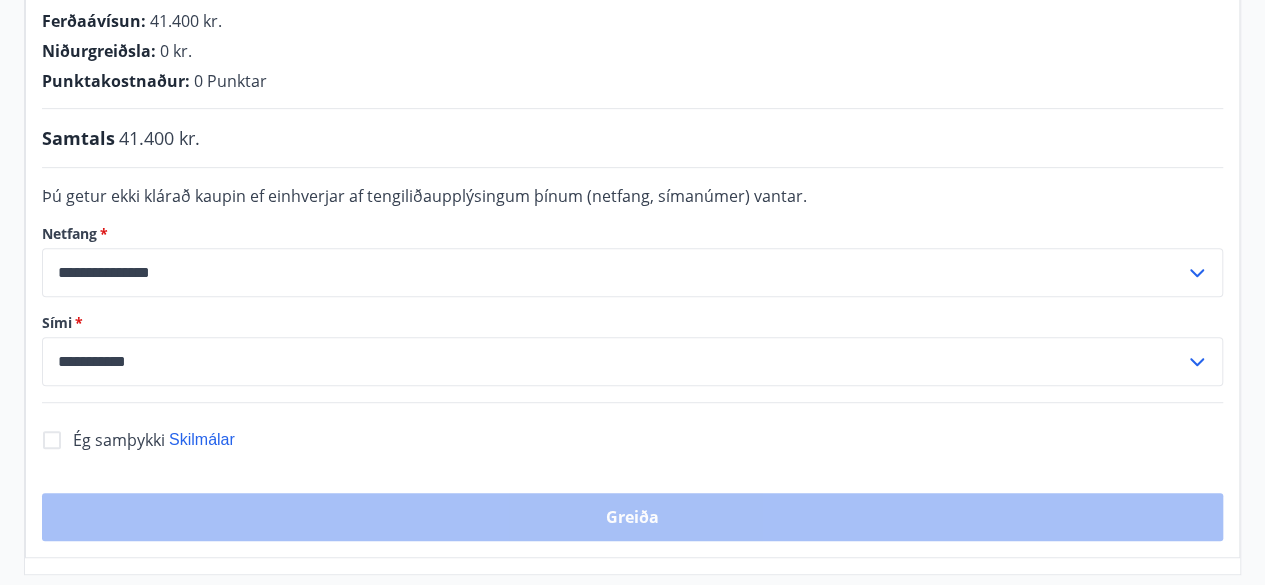 scroll, scrollTop: 397, scrollLeft: 0, axis: vertical 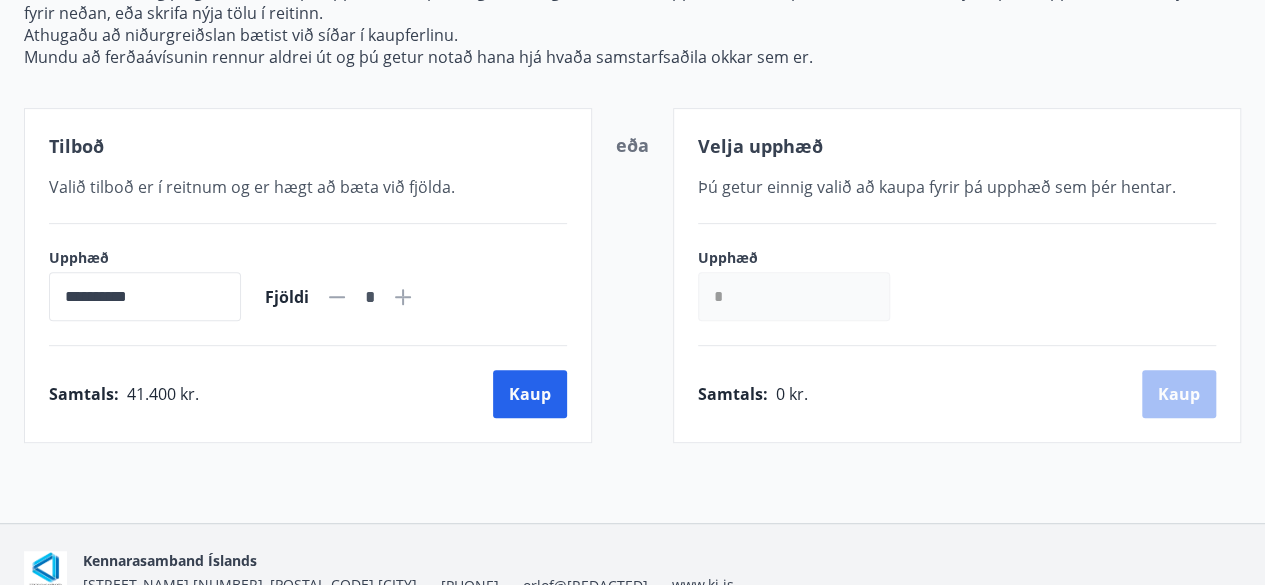click 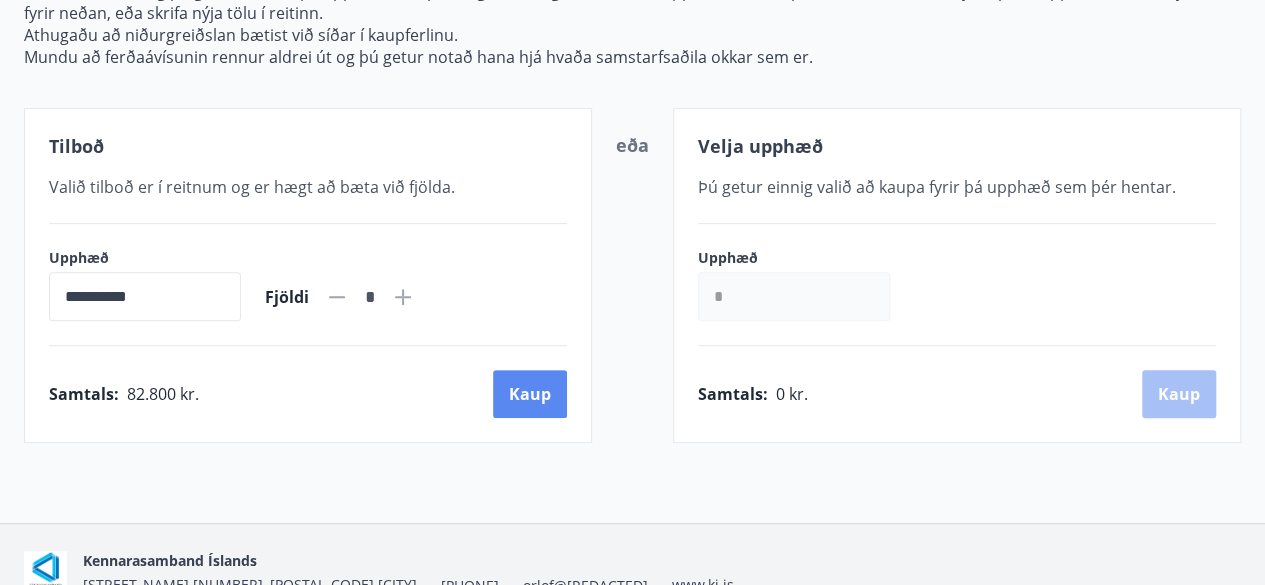 click on "Kaup" at bounding box center [530, 394] 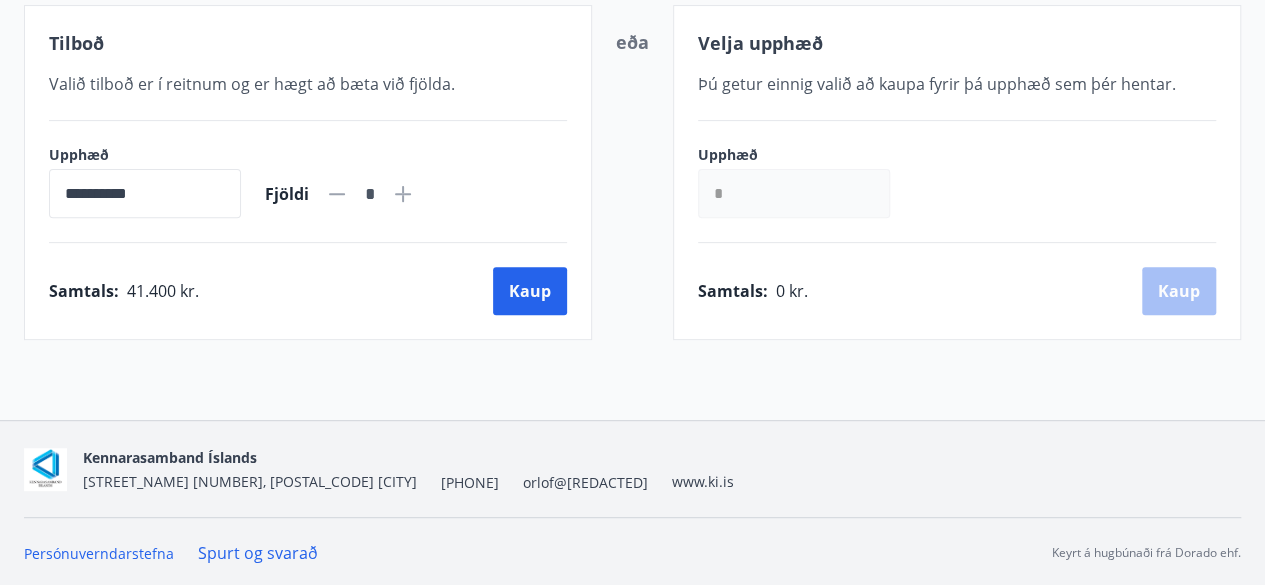 scroll, scrollTop: 294, scrollLeft: 0, axis: vertical 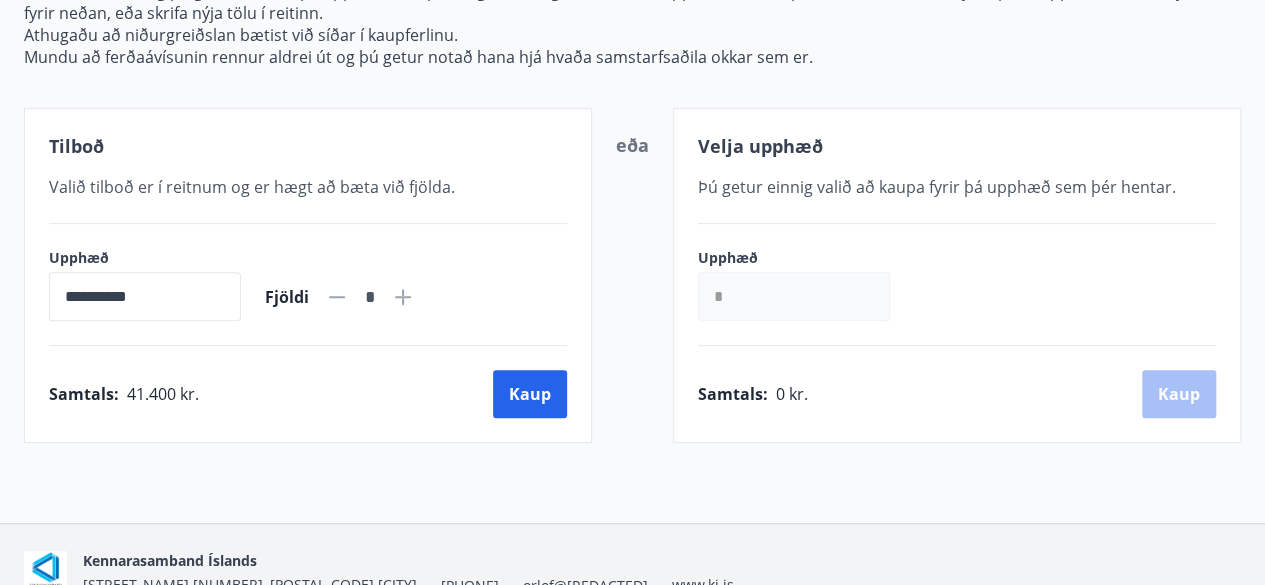 click on "Tilboð" at bounding box center (308, 146) 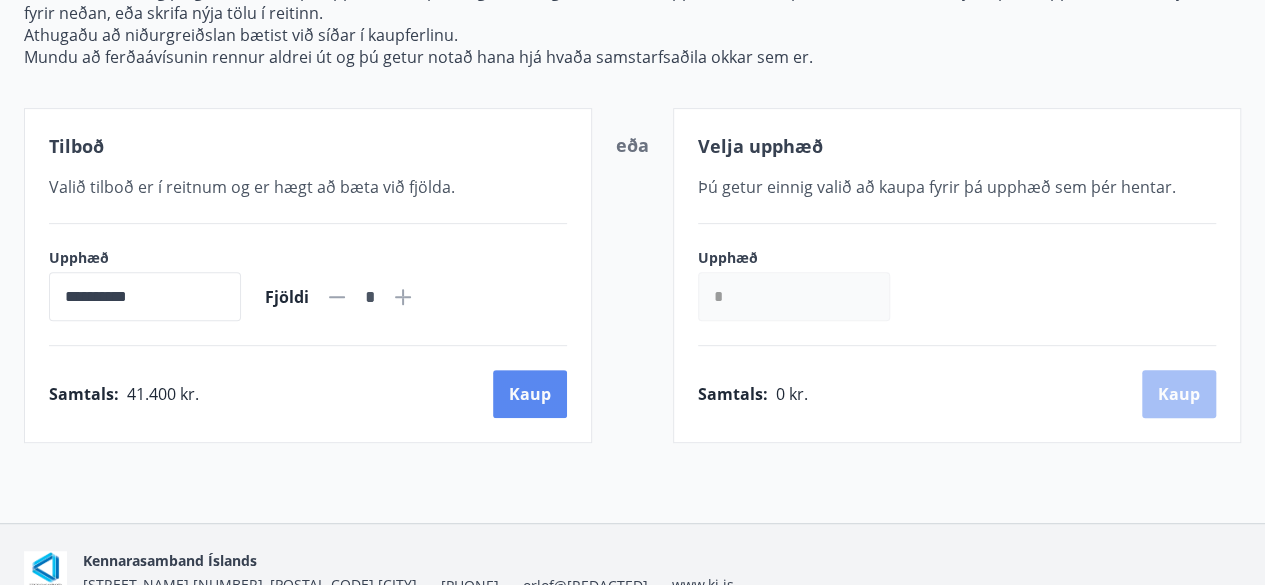 click on "Kaup" at bounding box center (530, 394) 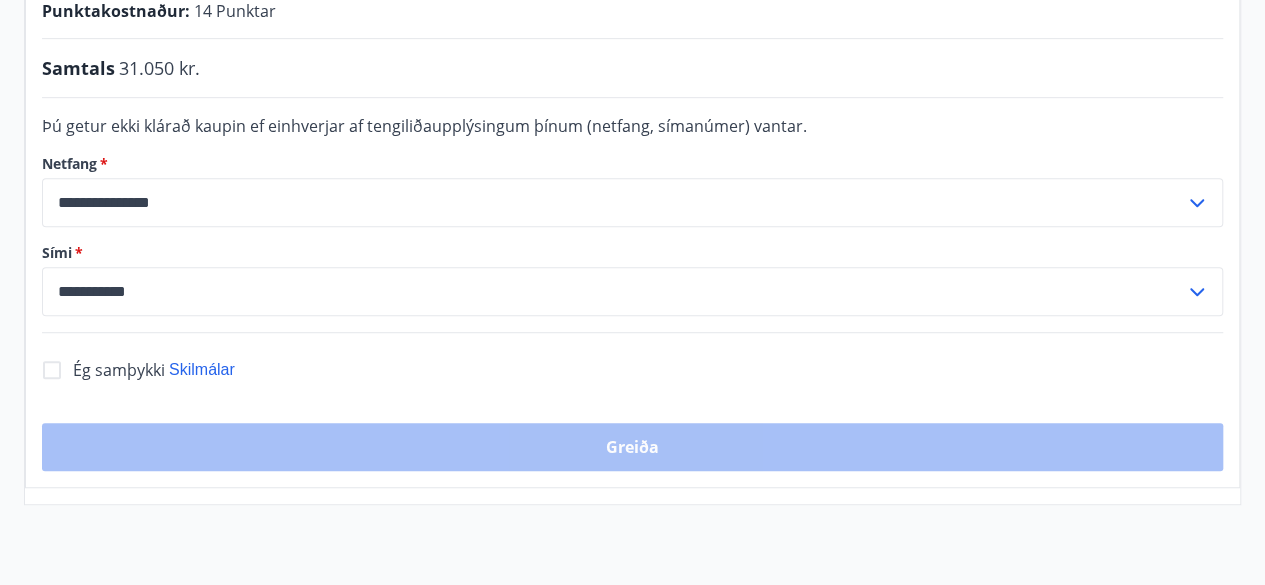 scroll, scrollTop: 494, scrollLeft: 0, axis: vertical 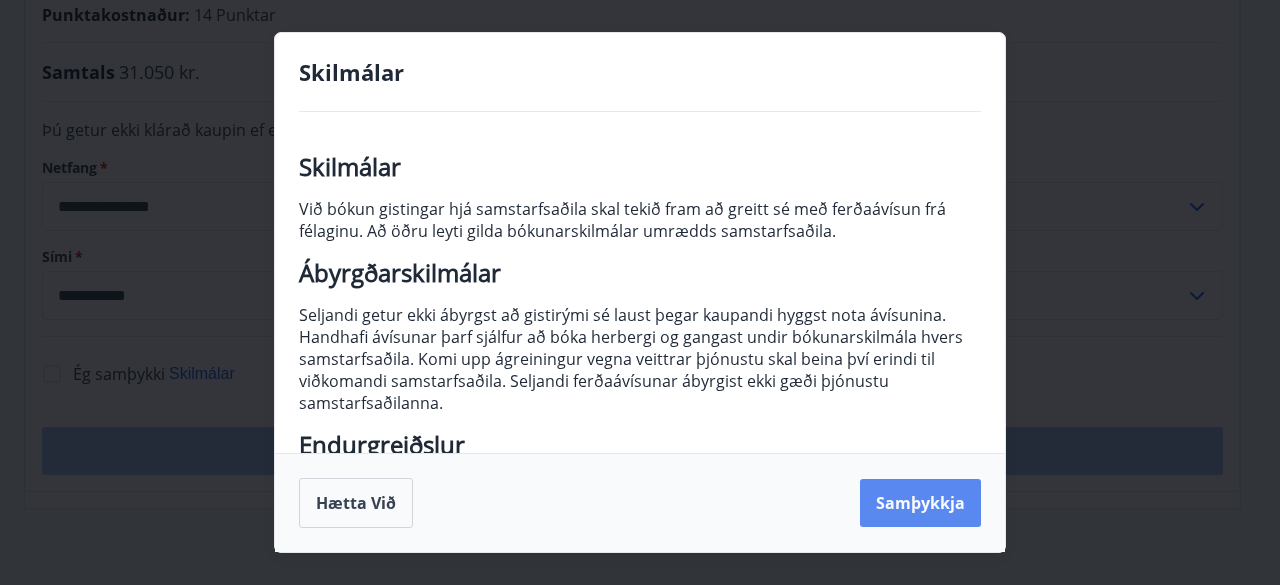 click on "Samþykkja" at bounding box center [920, 503] 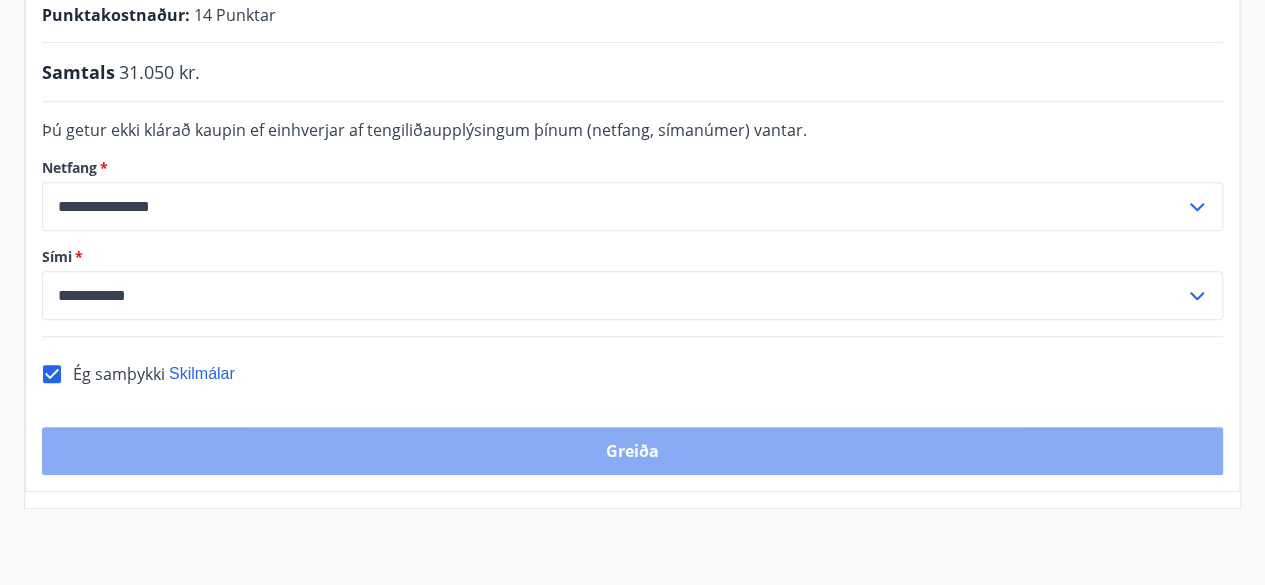 click on "Greiða" at bounding box center [632, 451] 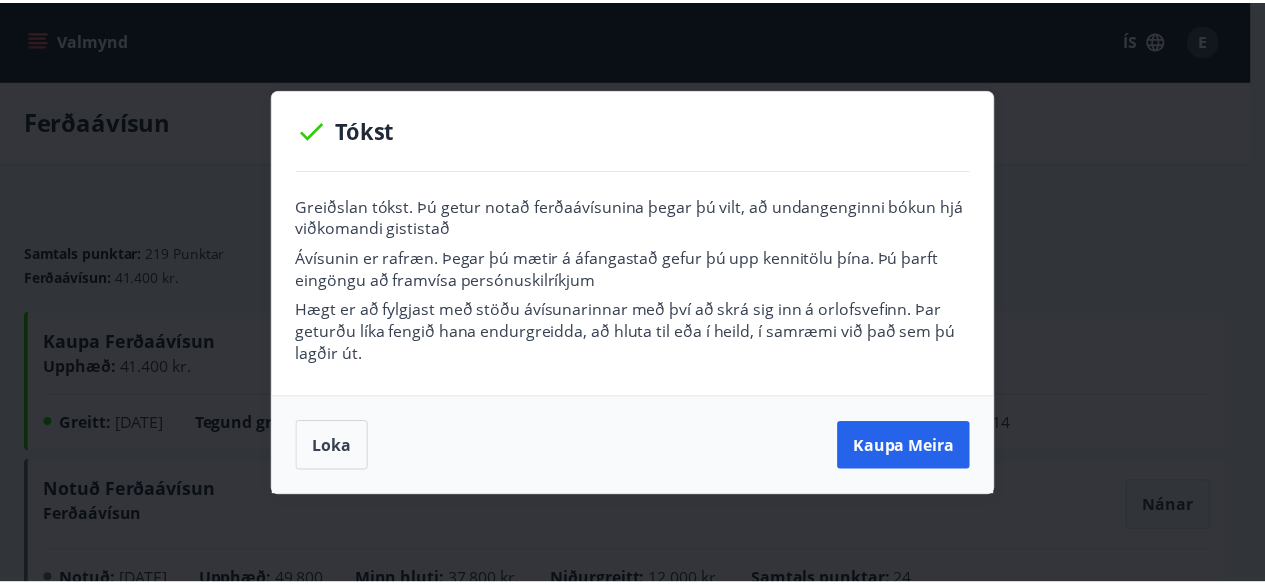 scroll, scrollTop: 0, scrollLeft: 0, axis: both 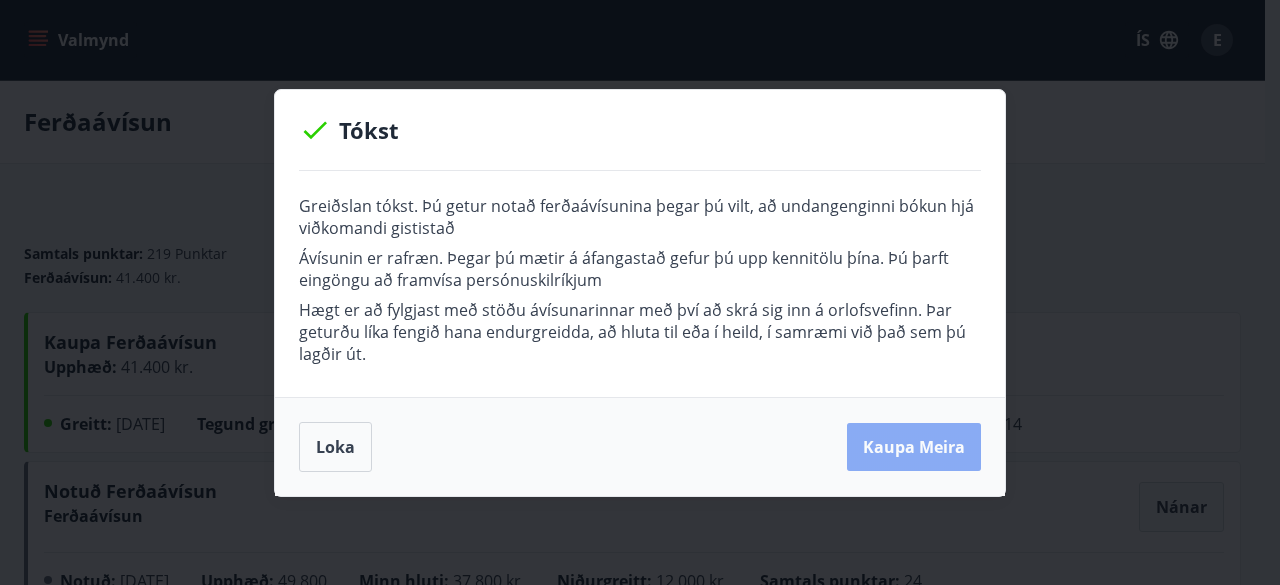 click on "Kaupa meira" at bounding box center (914, 447) 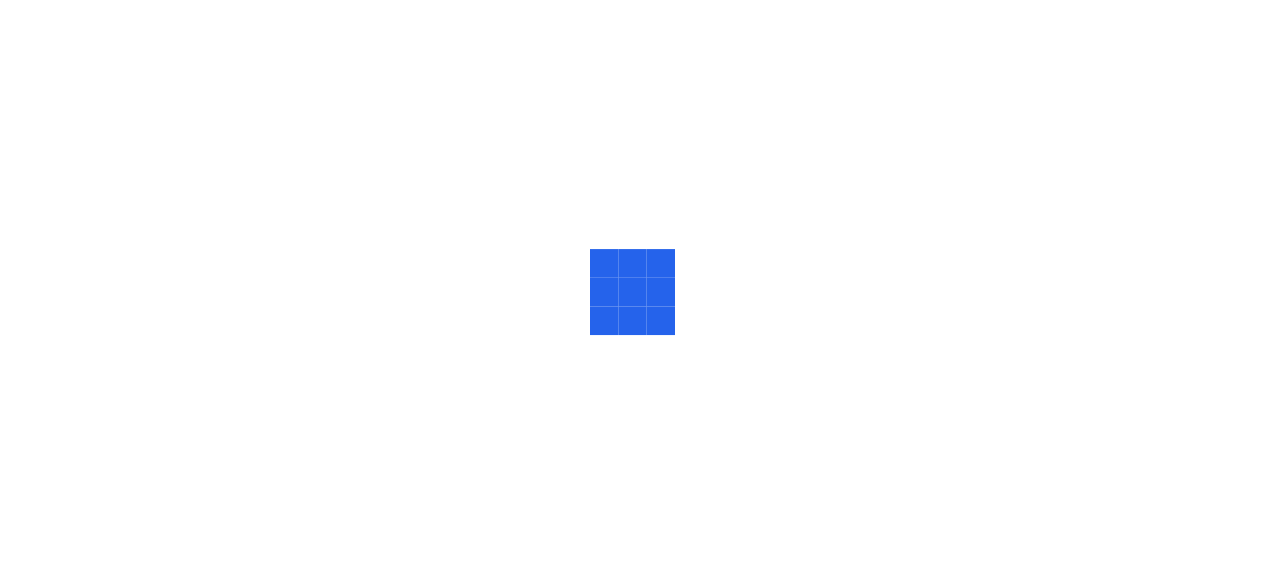 scroll, scrollTop: 0, scrollLeft: 0, axis: both 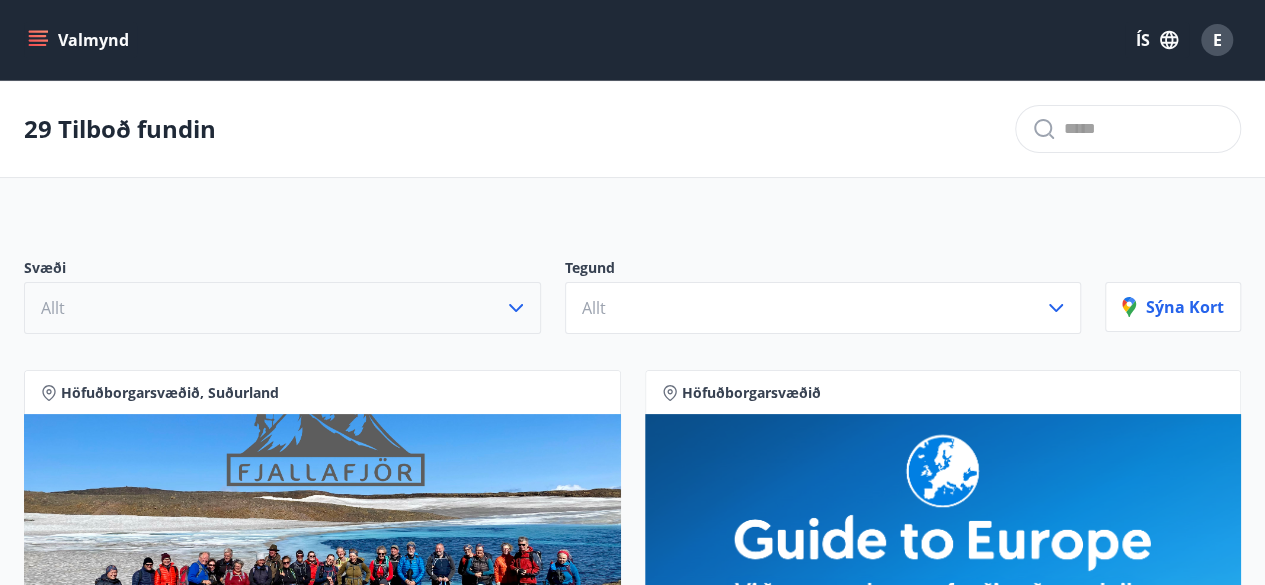 click 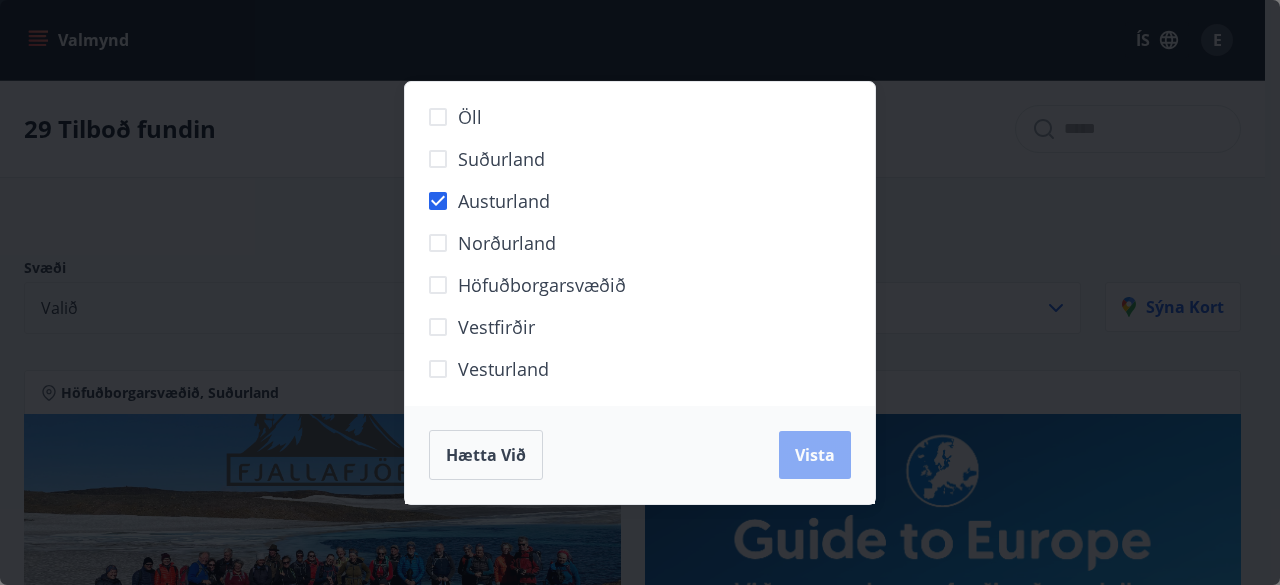 click on "Vista" at bounding box center [815, 455] 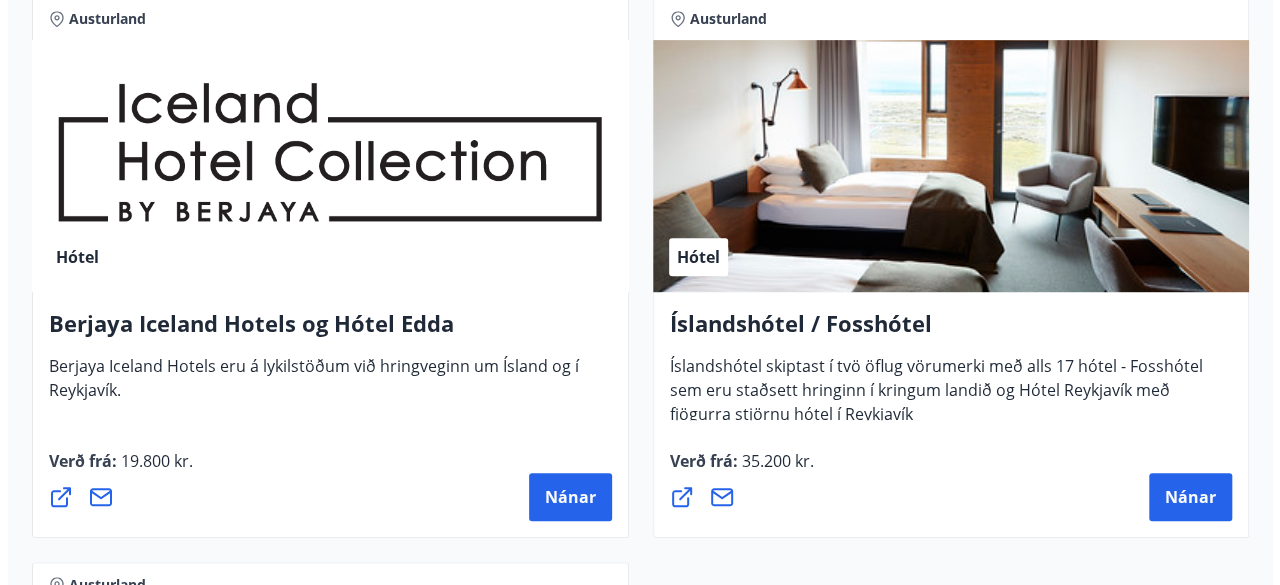 scroll, scrollTop: 472, scrollLeft: 0, axis: vertical 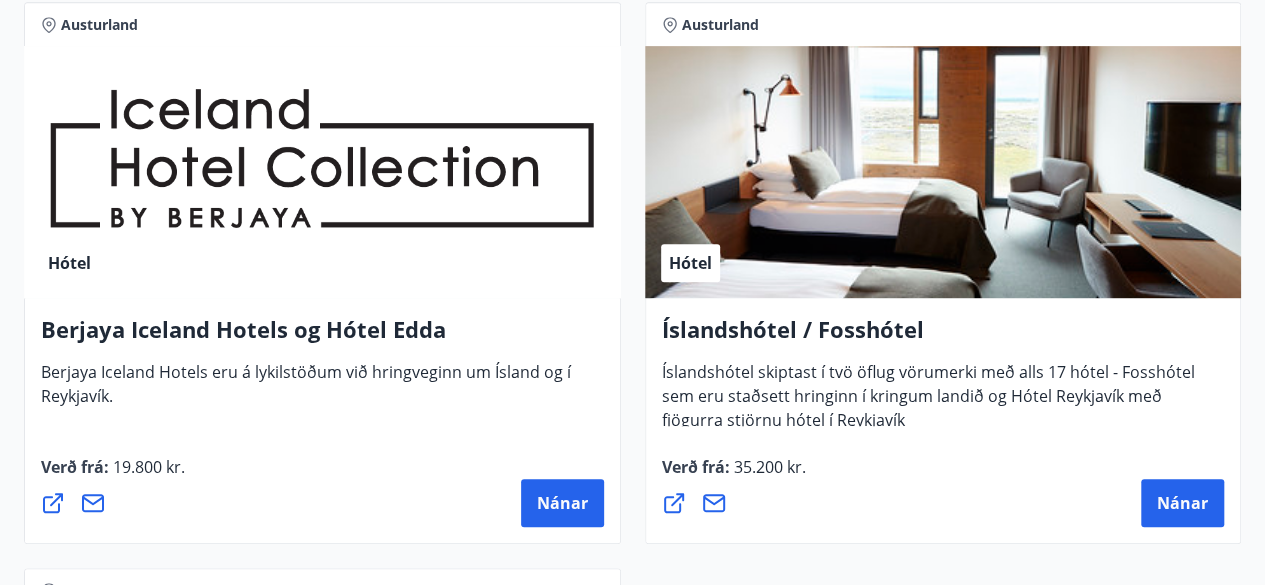 click on "Hótel" at bounding box center [943, 172] 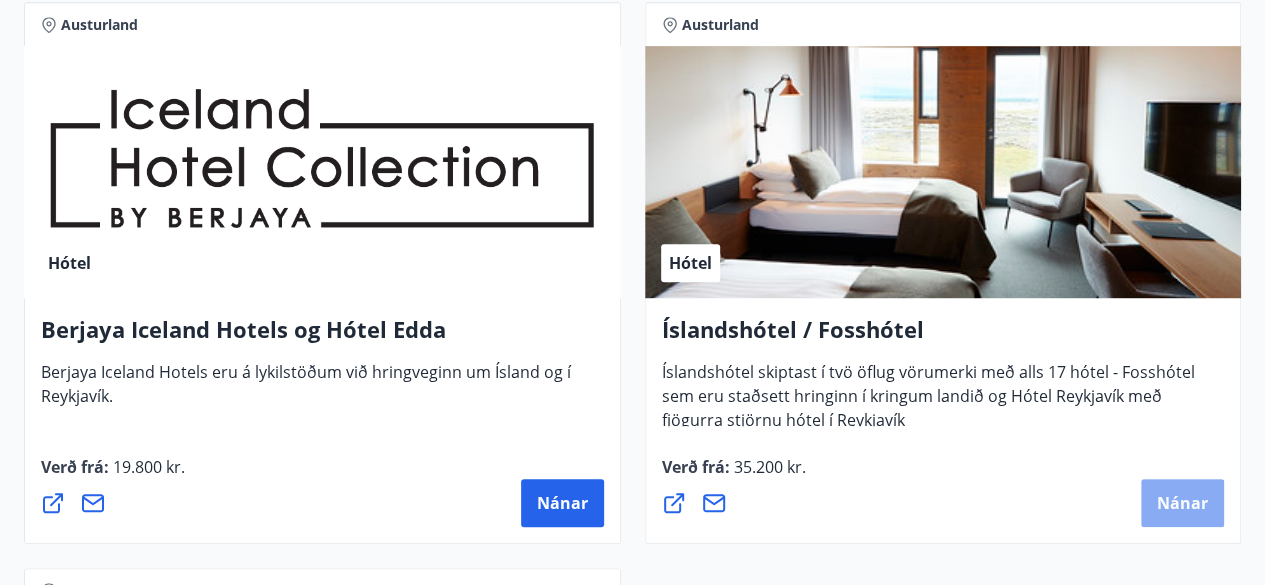 click on "Nánar" at bounding box center (1182, 503) 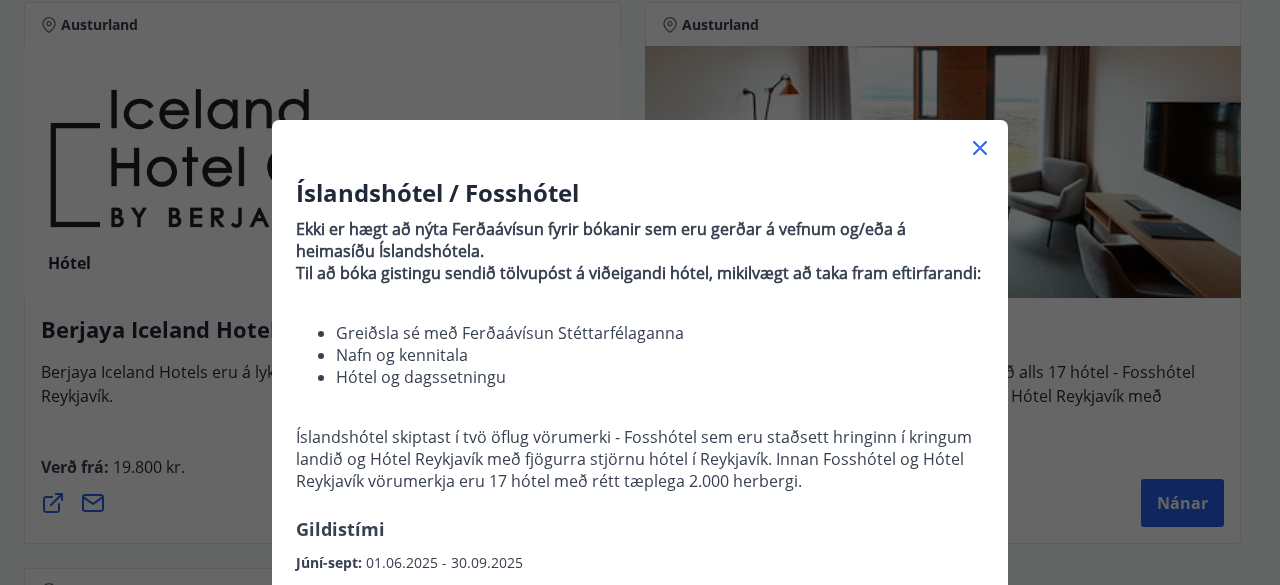 click on "Íslandshótel / Fosshótel Ekki er hægt að nýta Ferðaávísun fyrir bókanir sem eru gerðar á vefnum og/eða á heimasíðu Íslandshótela.
Til að bóka gistingu sendið tölvupóst á viðeigandi hótel, mikilvægt að taka fram eftirfarandi:
Greiðsla sé með Ferðaávísun Stéttarfélaganna
Nafn og kennitala
Hótel og dagssetningu
Íslandshótel skiptast í tvö öflug vörumerki - Fosshótel sem eru staðsett hringinn í kringum landið og Hótel Reykjavík með fjögurra stjörnu hótel í Reykjavík. Innan Fosshótel og Hótel Reykjavík vörumerkja eru 17 hótel með rétt tæplega 2.000 herbergi.
Gildistími Júní-sept : 01.06.2025 - 30.09.2025" at bounding box center [640, 375] 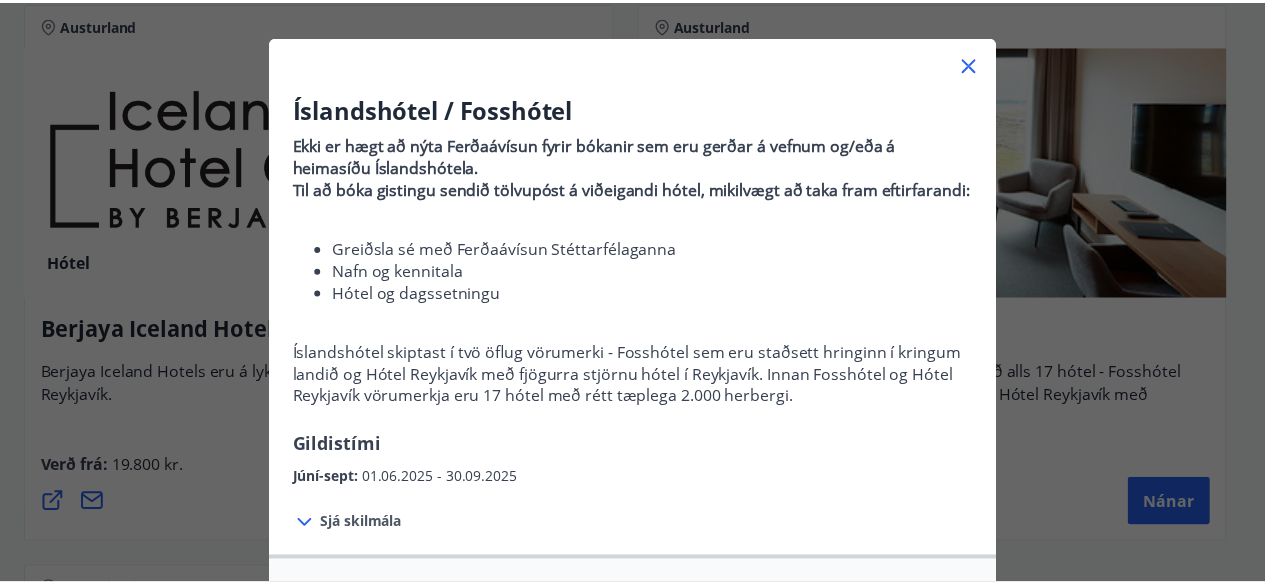 scroll, scrollTop: 0, scrollLeft: 0, axis: both 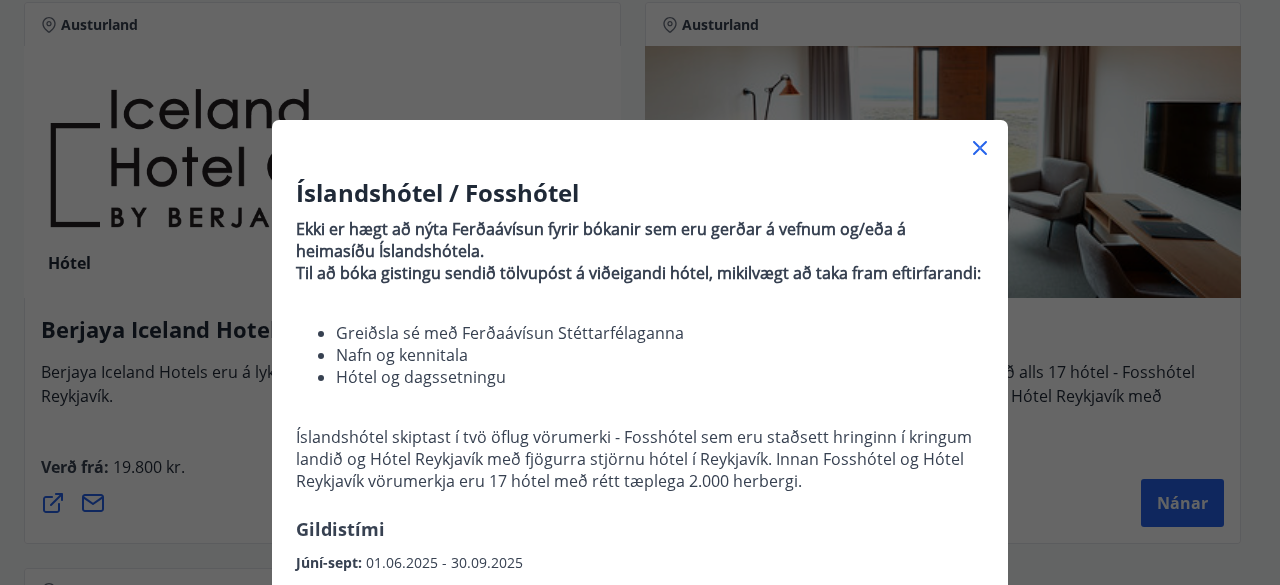 click 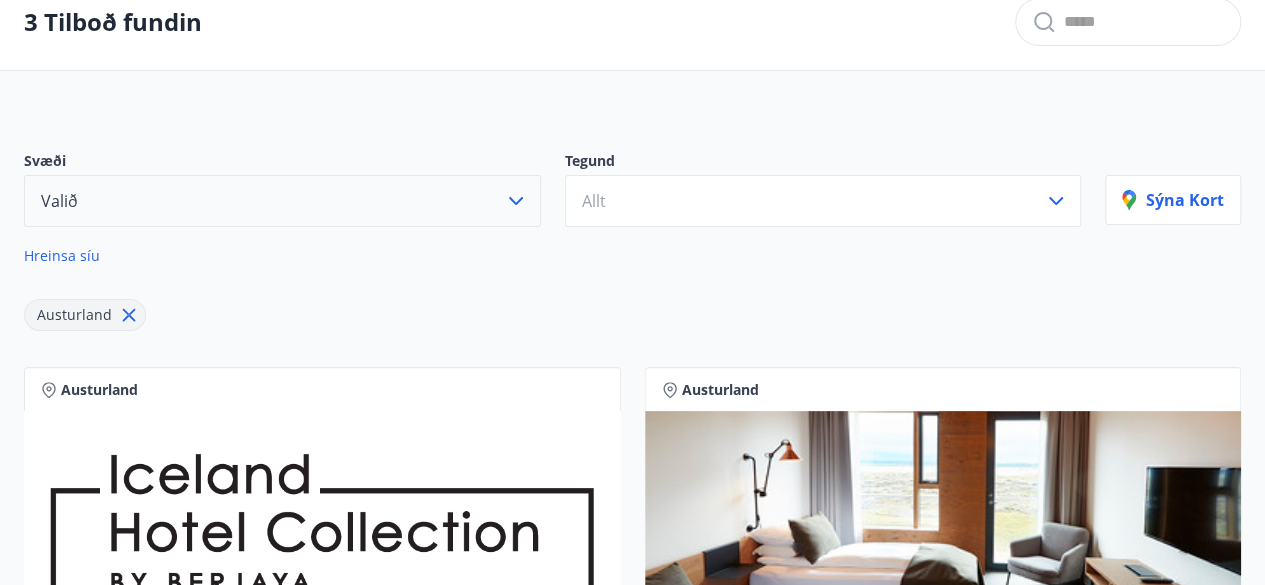 scroll, scrollTop: 0, scrollLeft: 0, axis: both 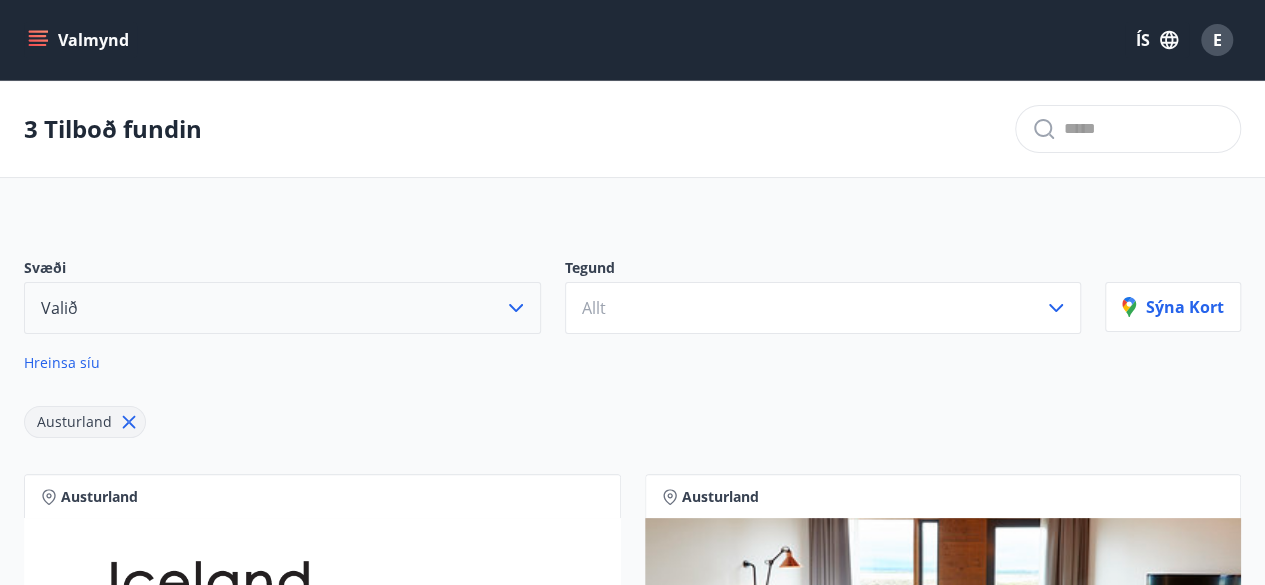 click 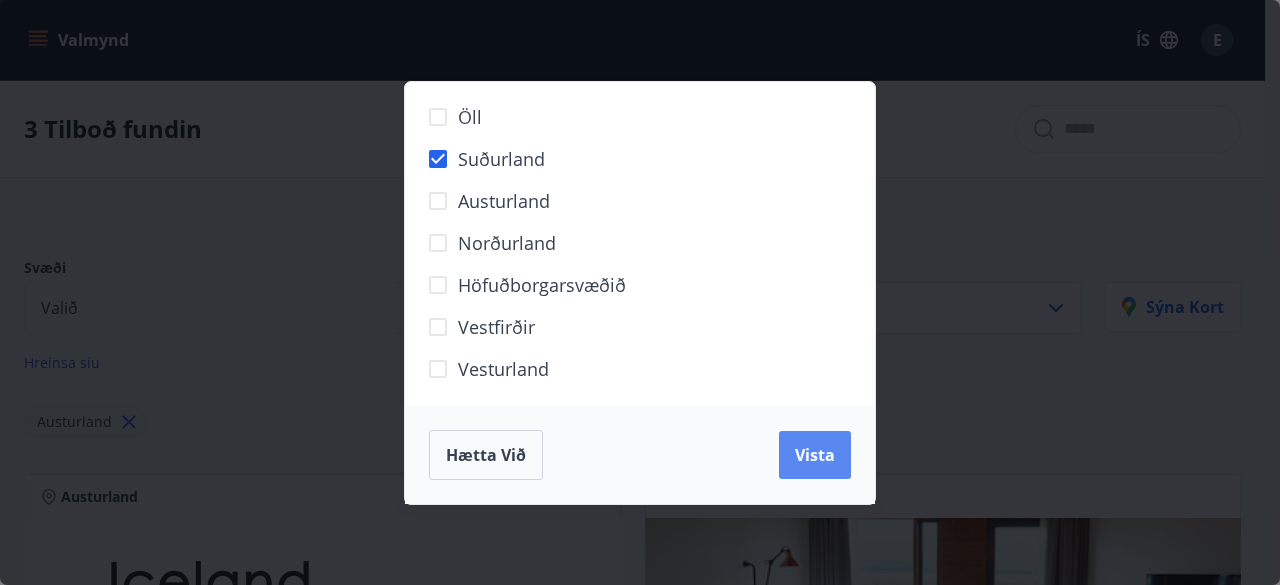 click on "Vista" at bounding box center (815, 455) 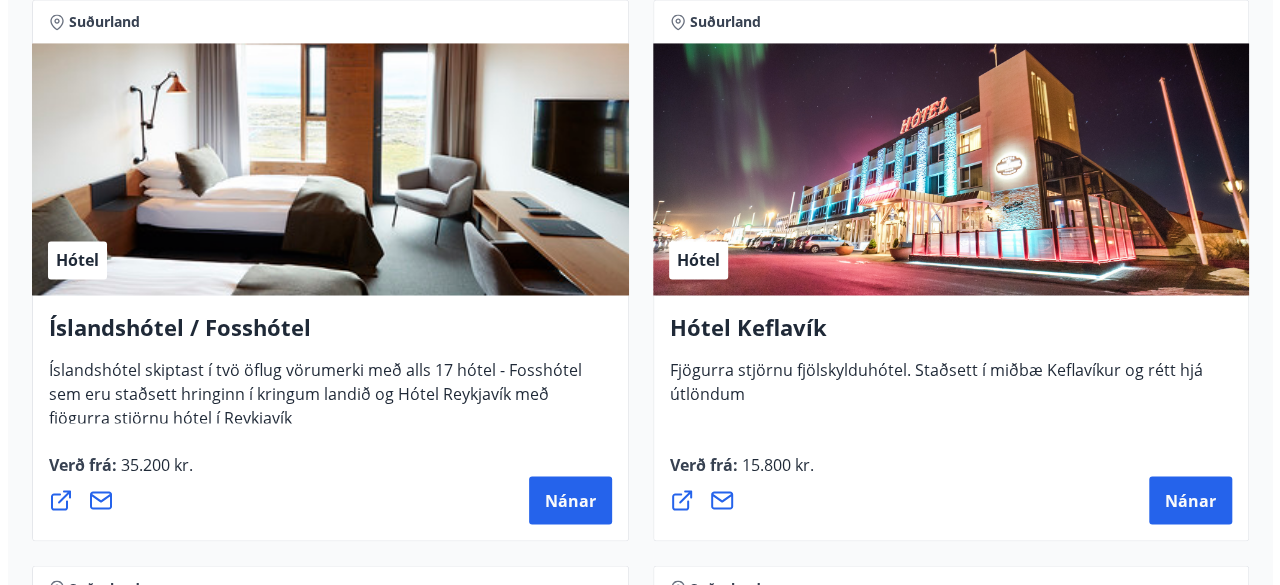 scroll, scrollTop: 1620, scrollLeft: 0, axis: vertical 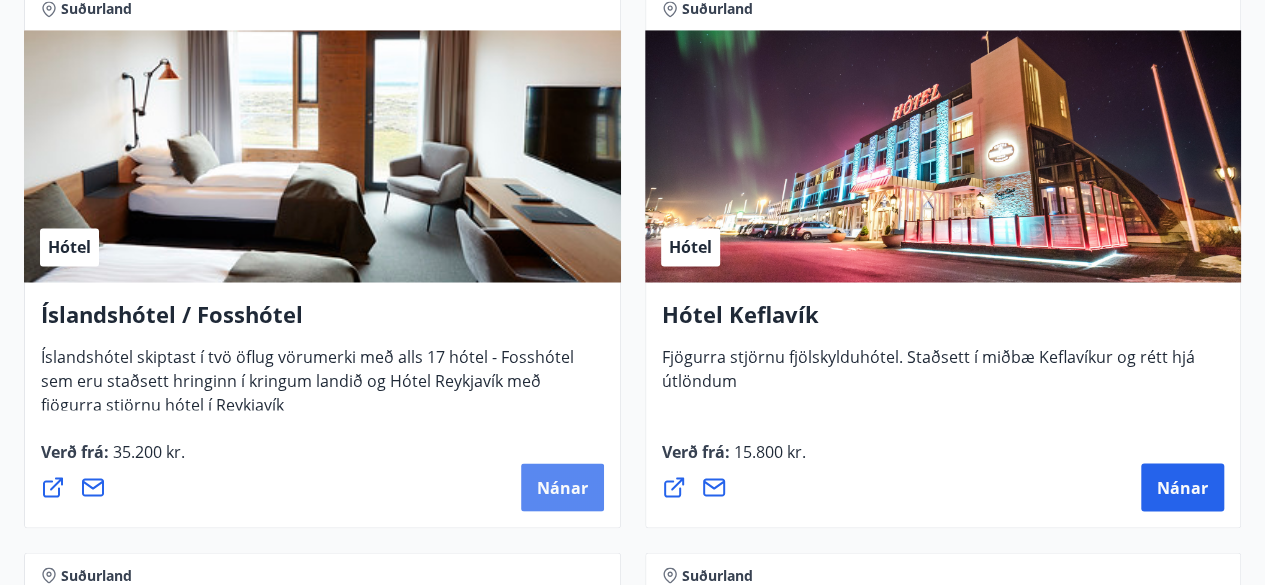 click on "Nánar" at bounding box center (562, 487) 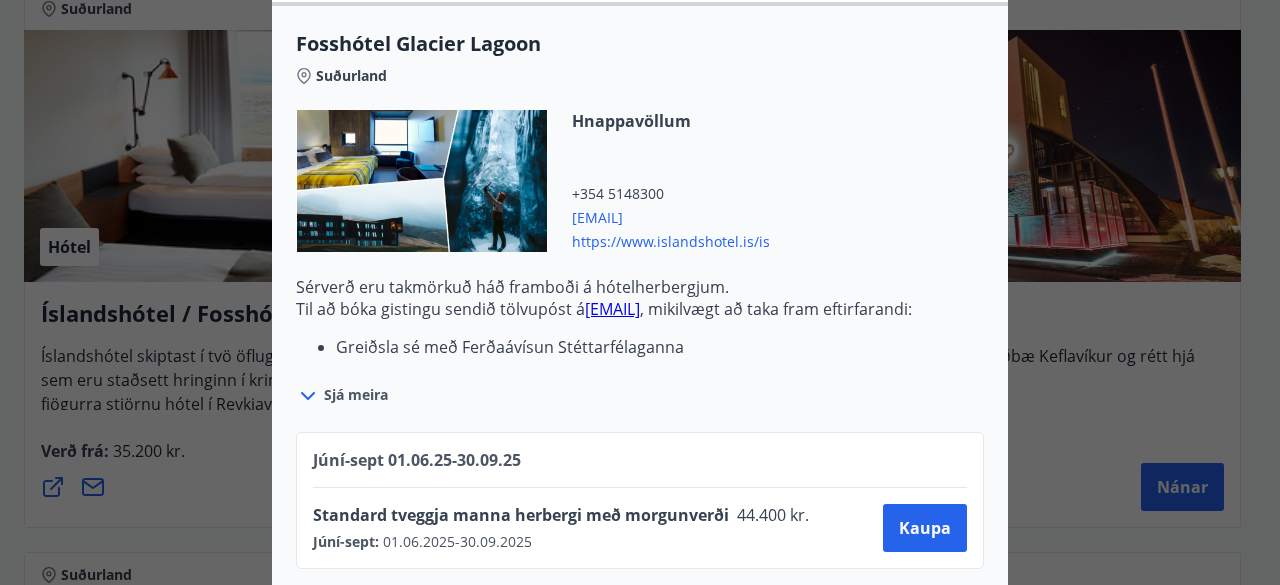 scroll, scrollTop: 680, scrollLeft: 0, axis: vertical 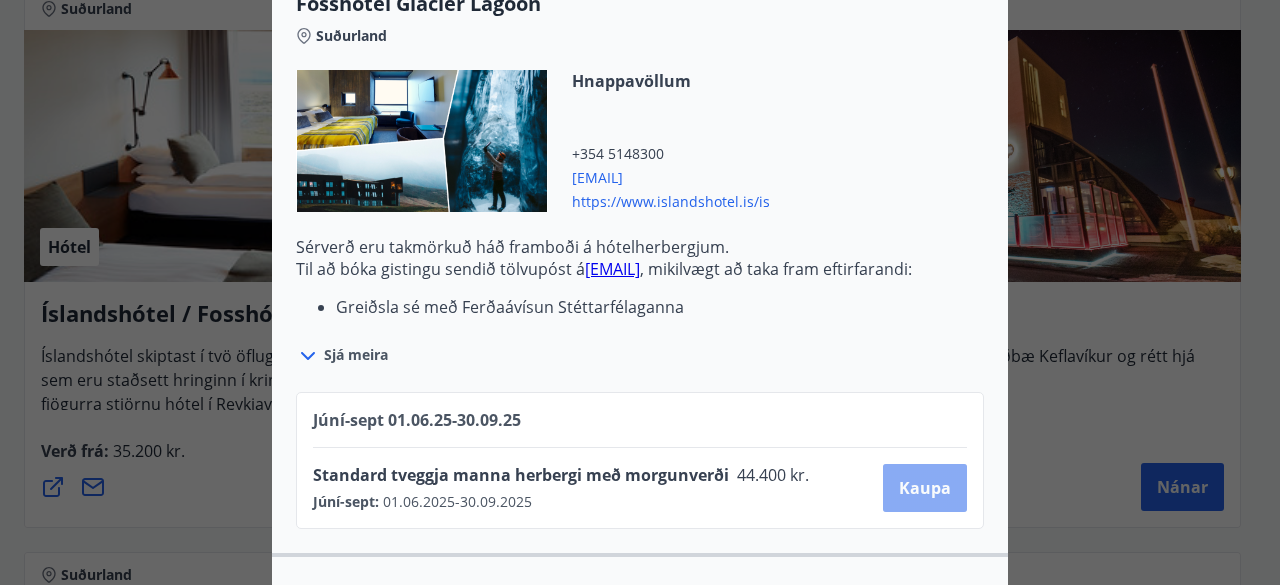 click on "Kaupa" at bounding box center [925, 488] 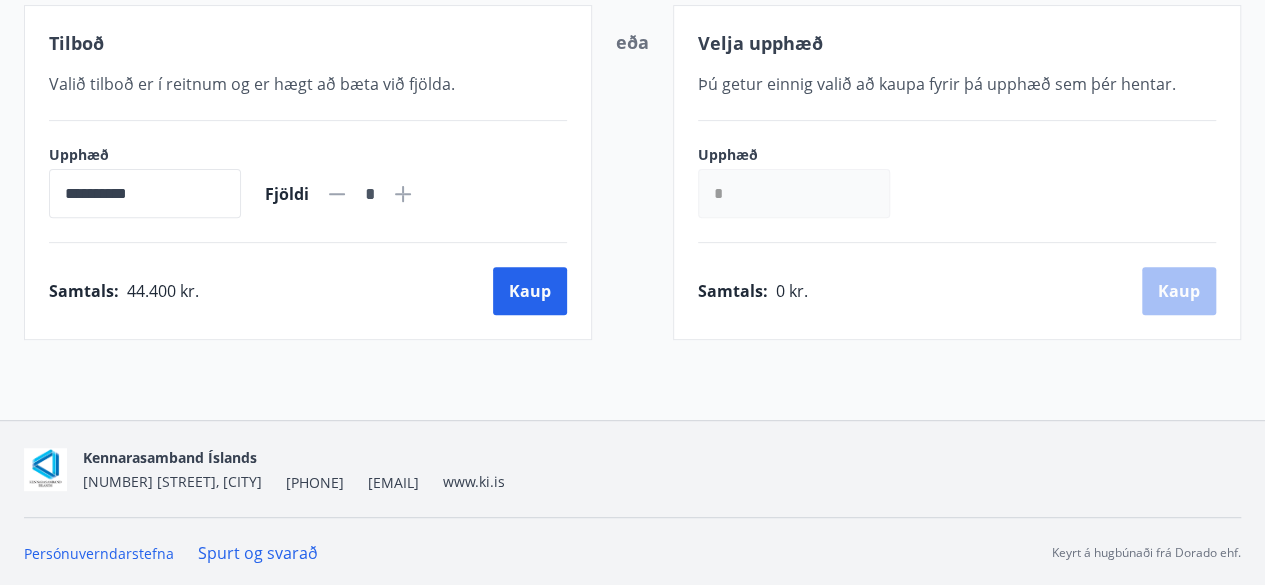 scroll, scrollTop: 397, scrollLeft: 0, axis: vertical 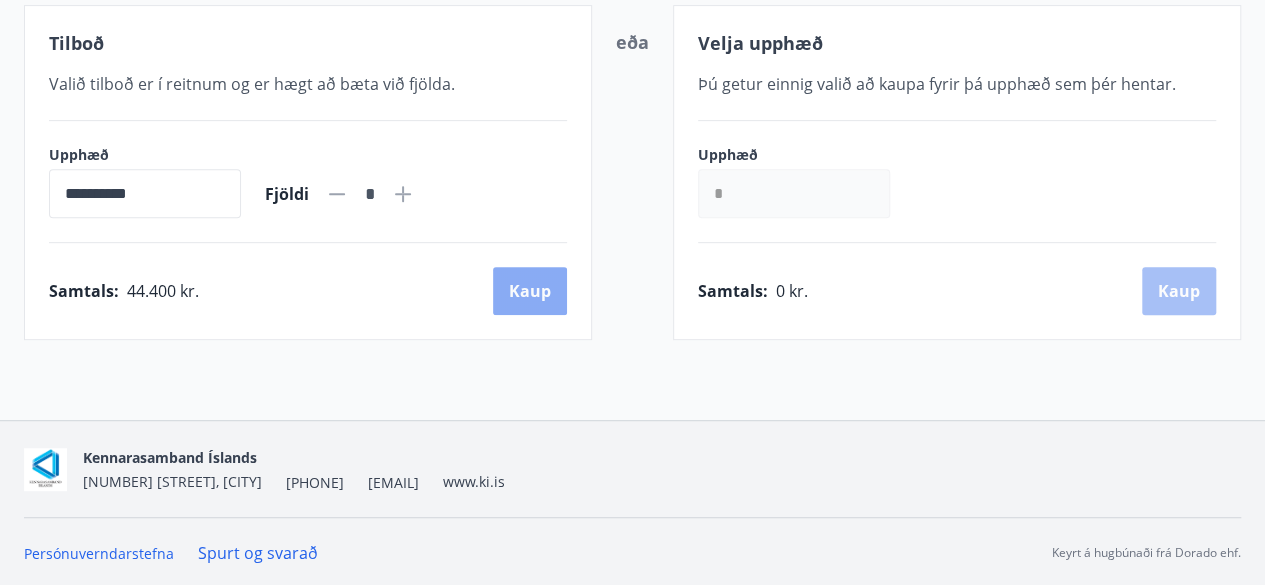 click on "Kaup" at bounding box center (530, 291) 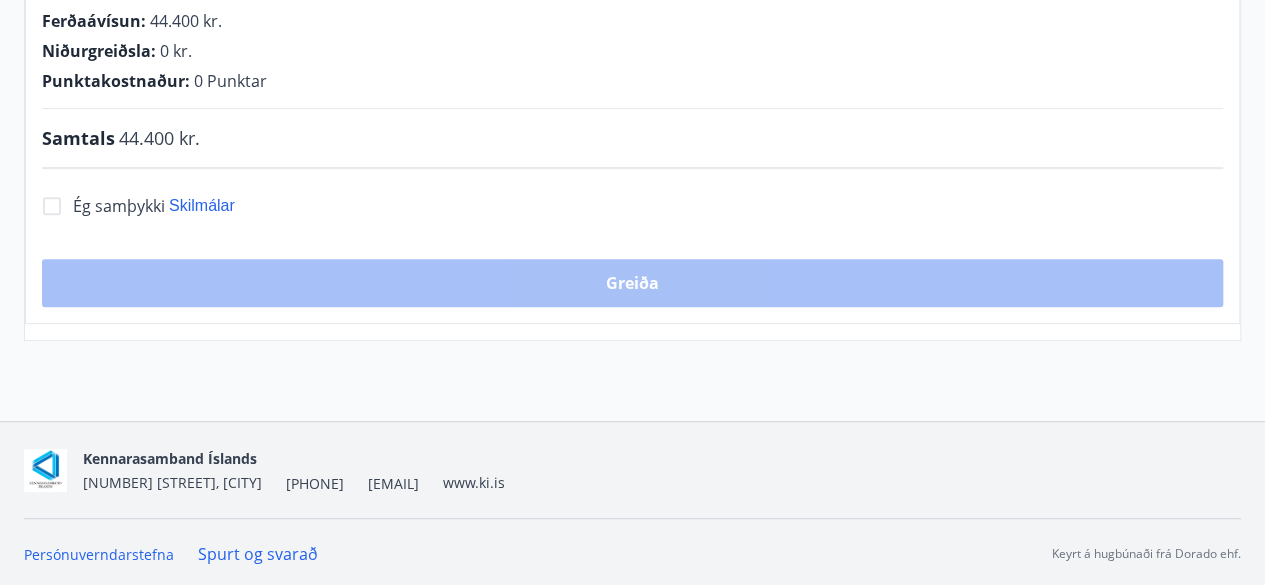 scroll, scrollTop: 397, scrollLeft: 0, axis: vertical 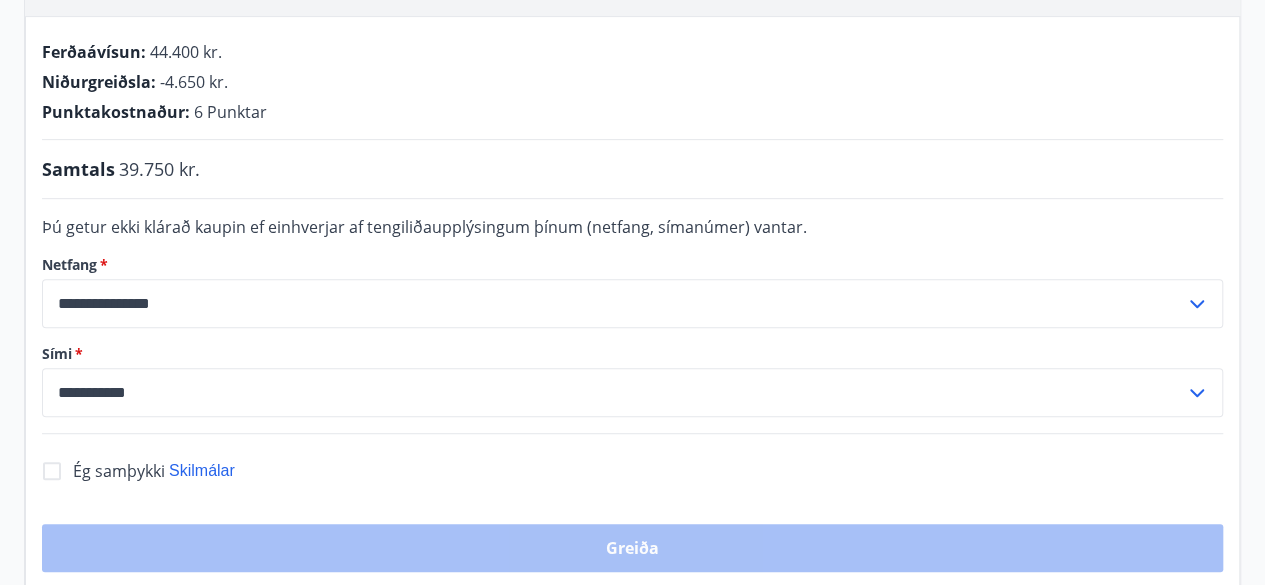 click on "**********" at bounding box center (632, 316) 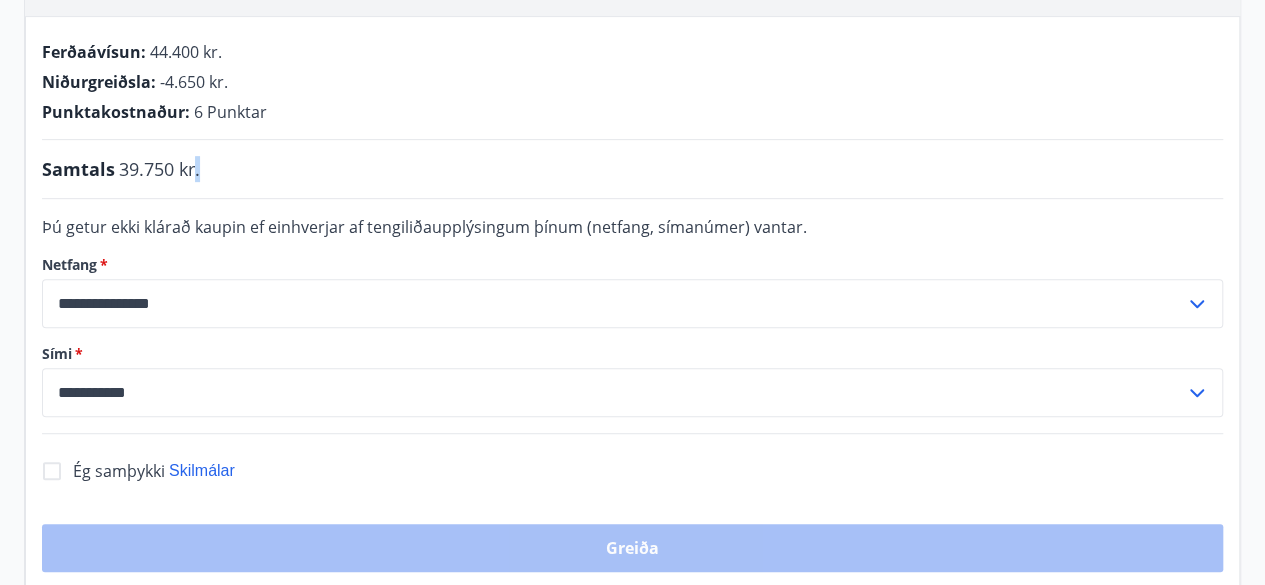 drag, startPoint x: 417, startPoint y: 164, endPoint x: 194, endPoint y: 172, distance: 223.14345 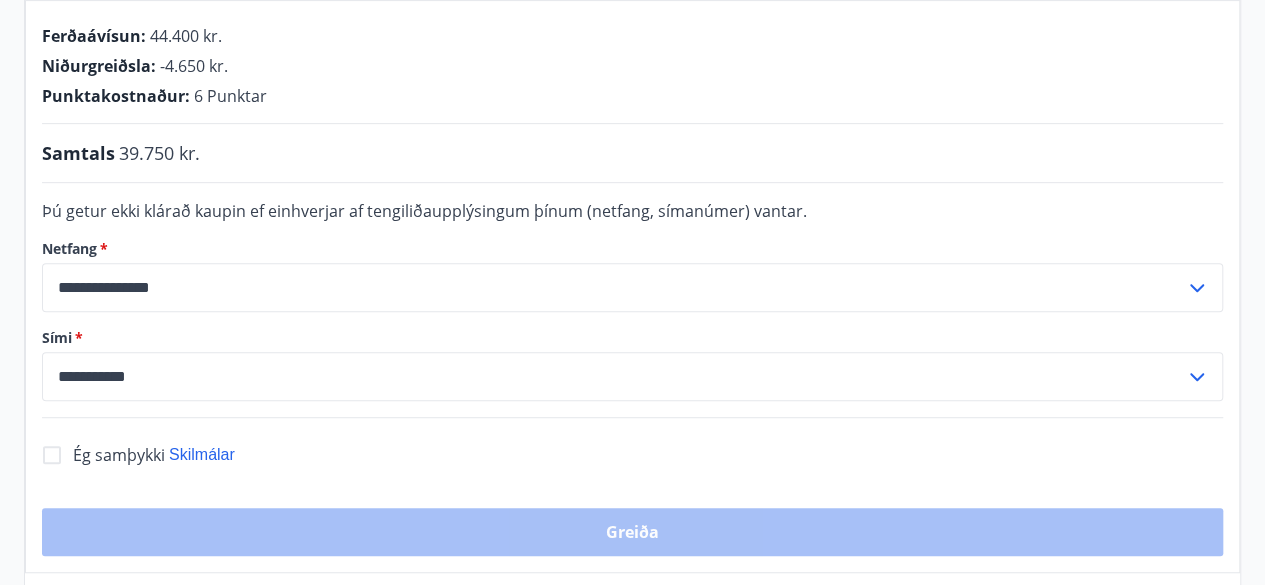 scroll, scrollTop: 401, scrollLeft: 0, axis: vertical 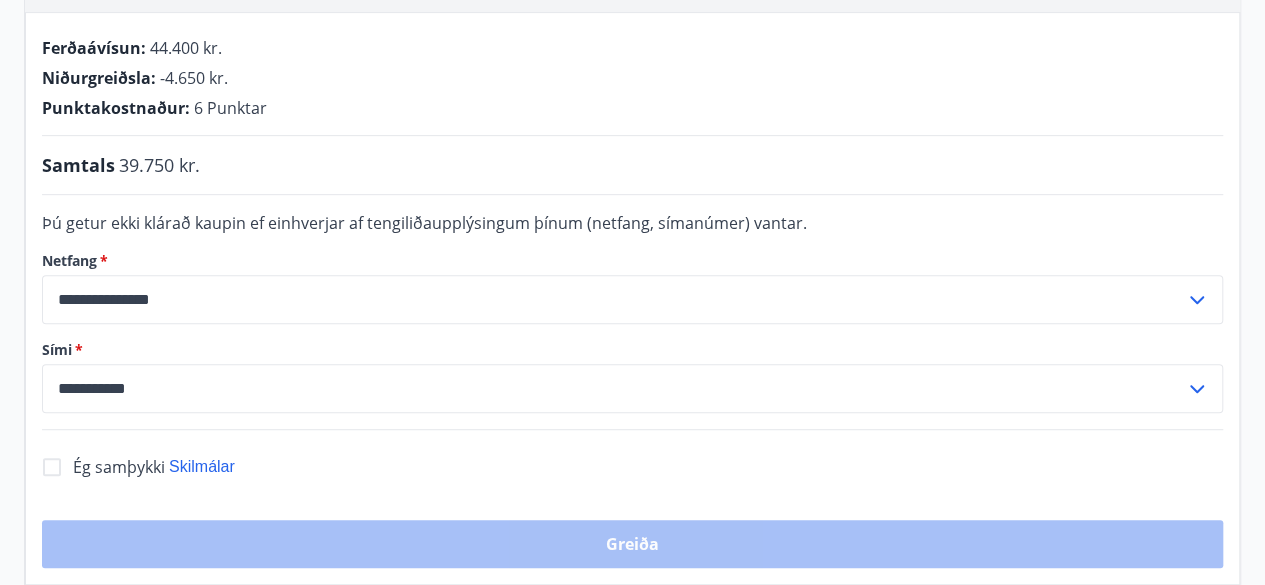 click on "39.750 kr." at bounding box center [159, 165] 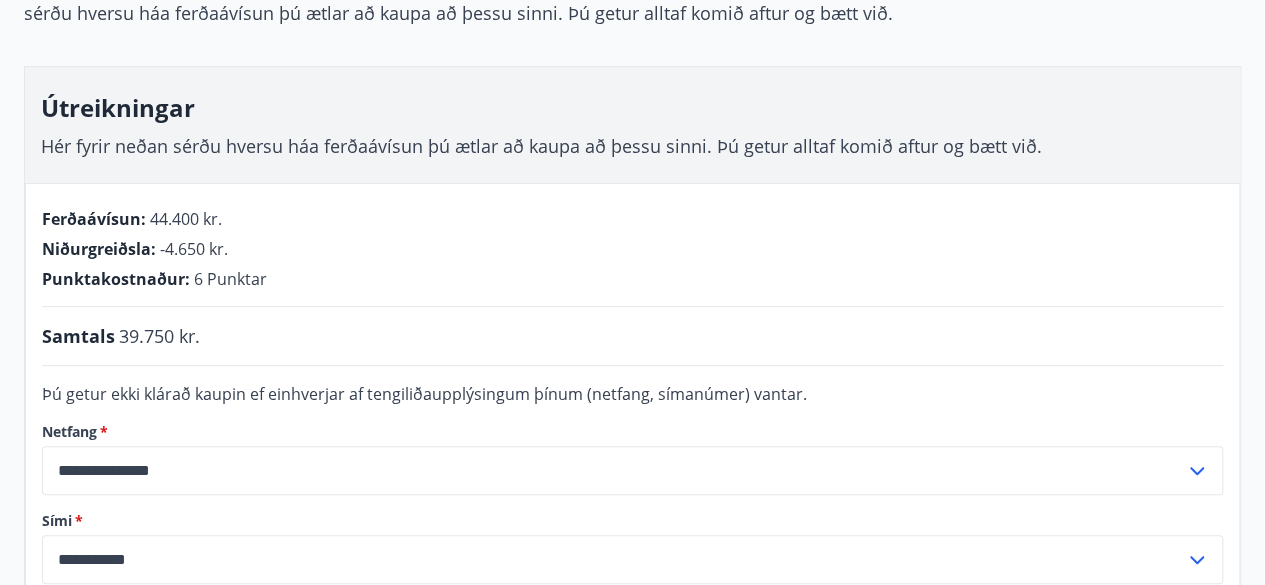 scroll, scrollTop: 228, scrollLeft: 0, axis: vertical 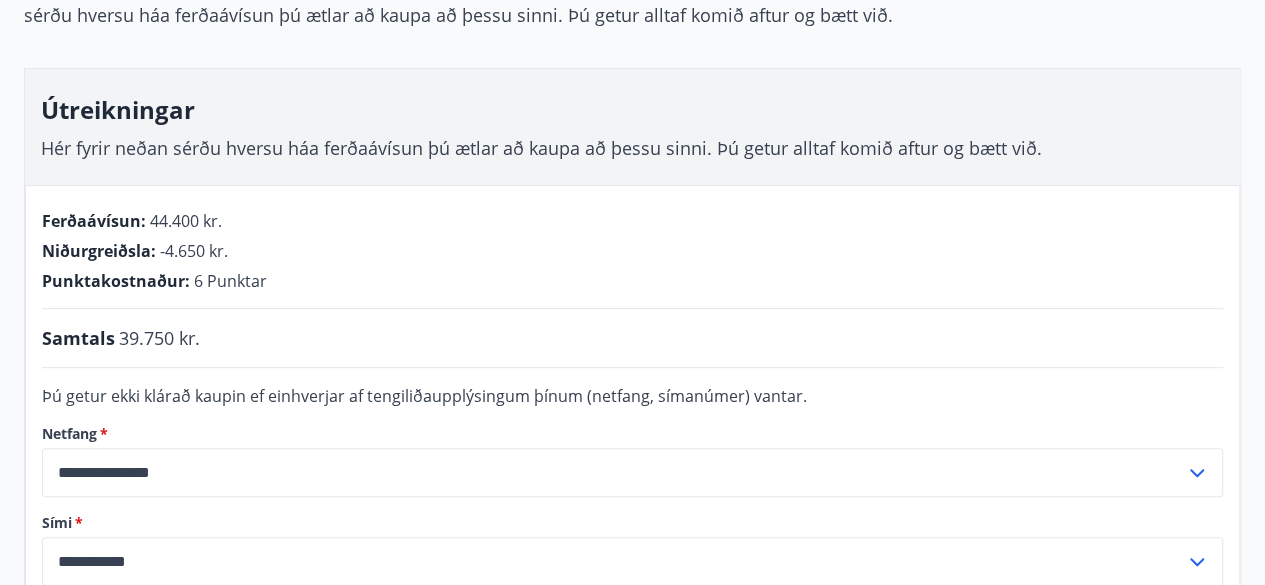click on "Útreikningar Hér fyrir neðan sérðu hversu háa ferðaávísun þú ætlar að kaupa að þessu sinni. Þú getur alltaf komið aftur og bætt við." at bounding box center [632, 127] 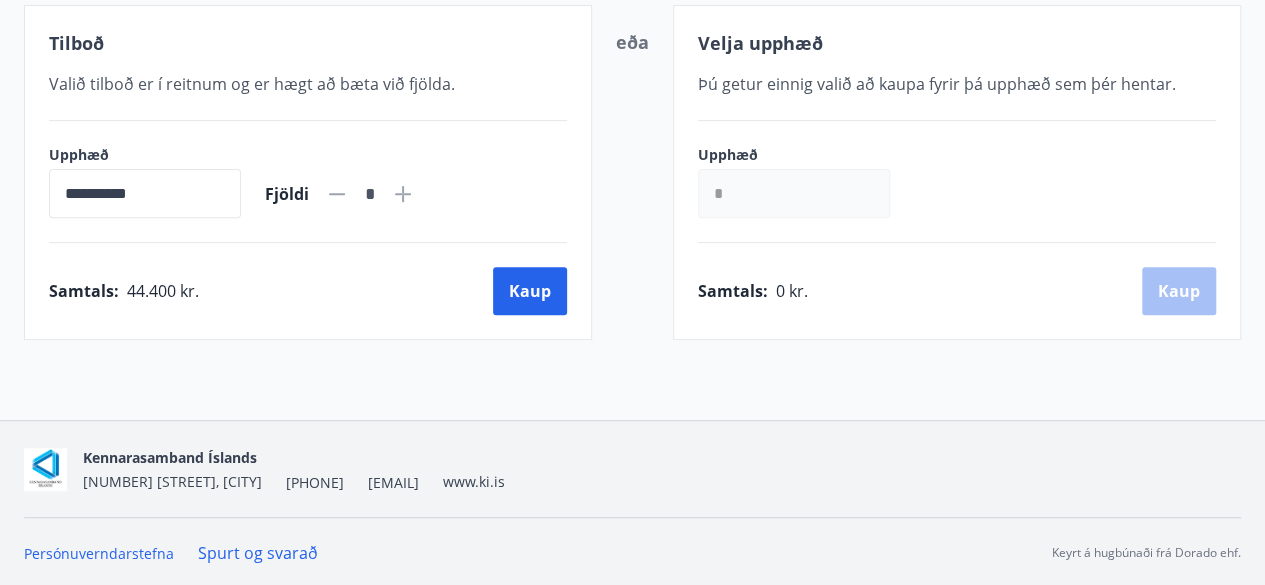scroll, scrollTop: 397, scrollLeft: 0, axis: vertical 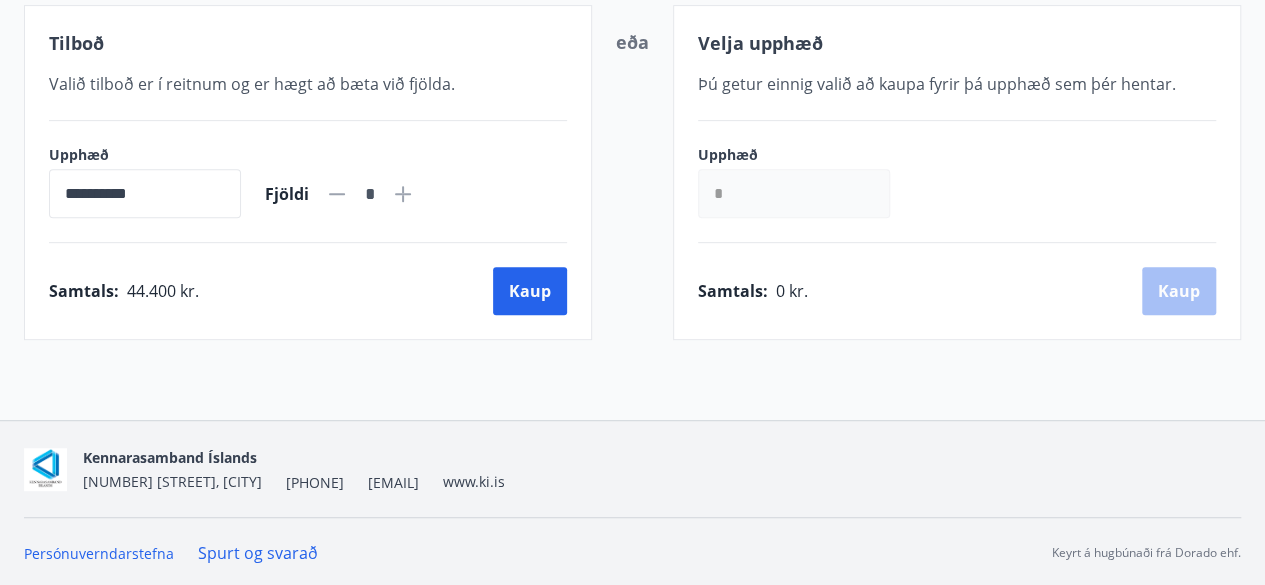 click 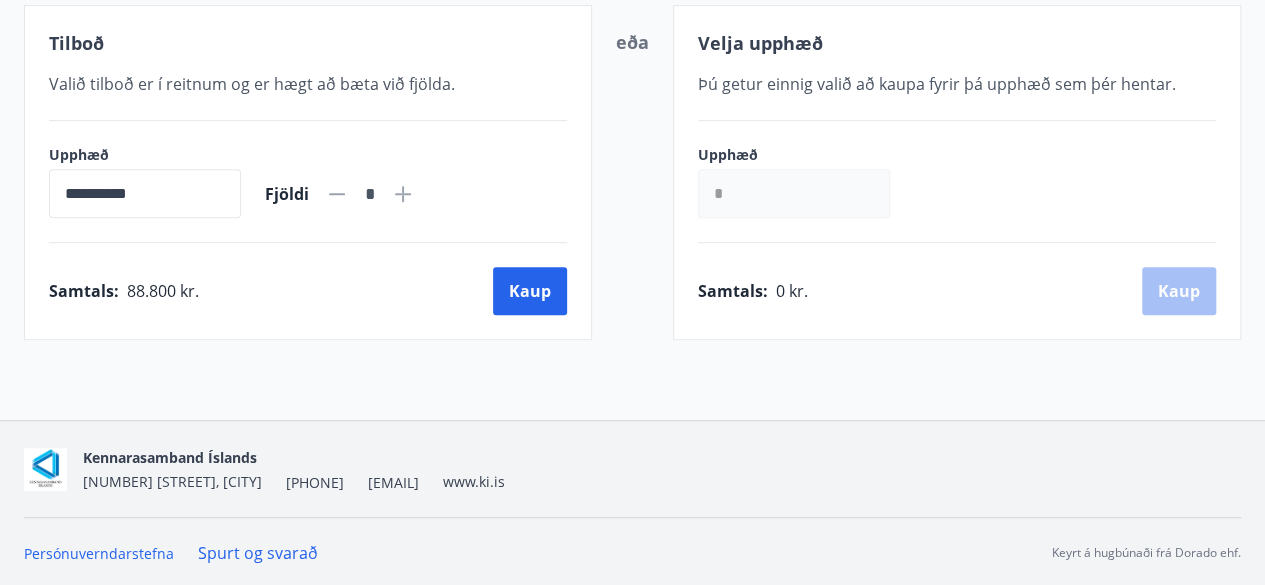 click 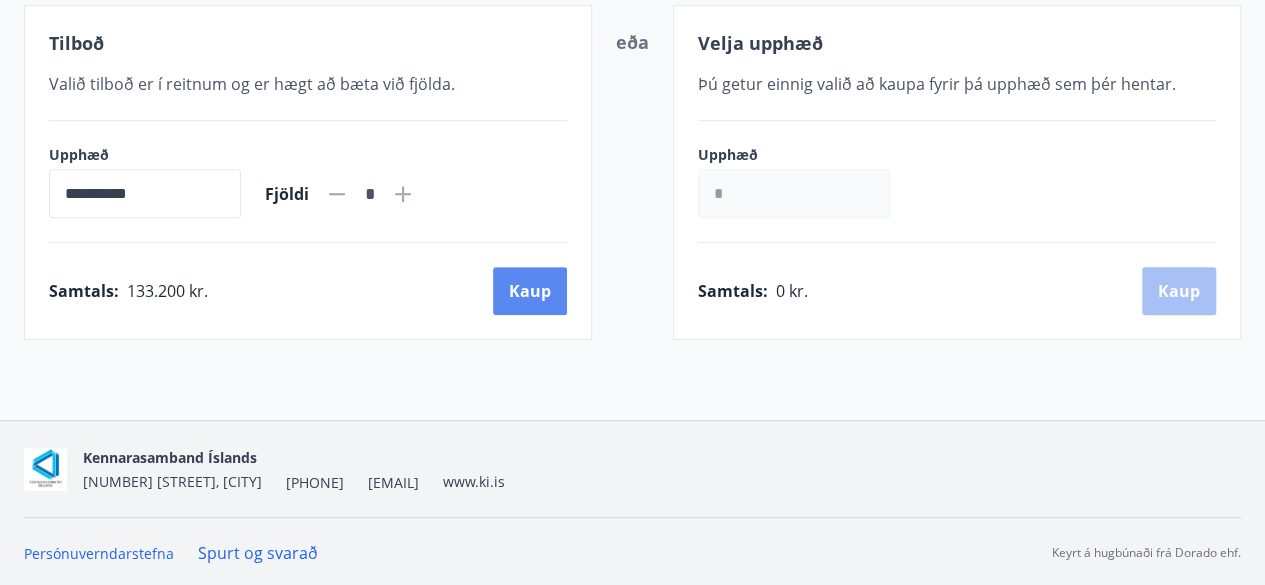 click on "Kaup" at bounding box center (530, 291) 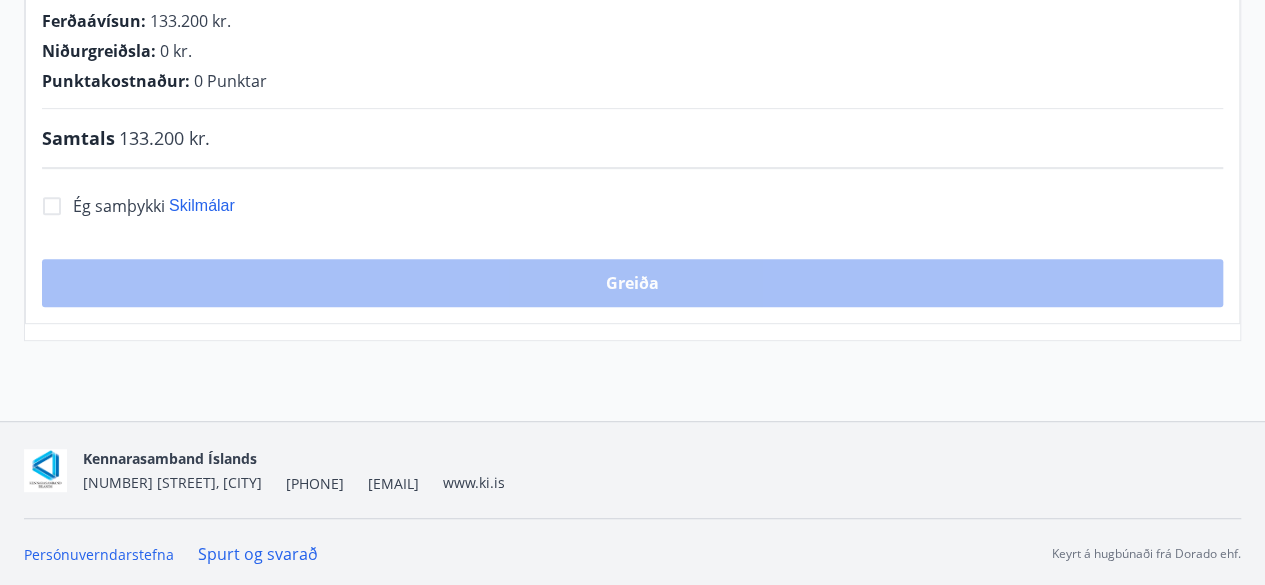 scroll, scrollTop: 397, scrollLeft: 0, axis: vertical 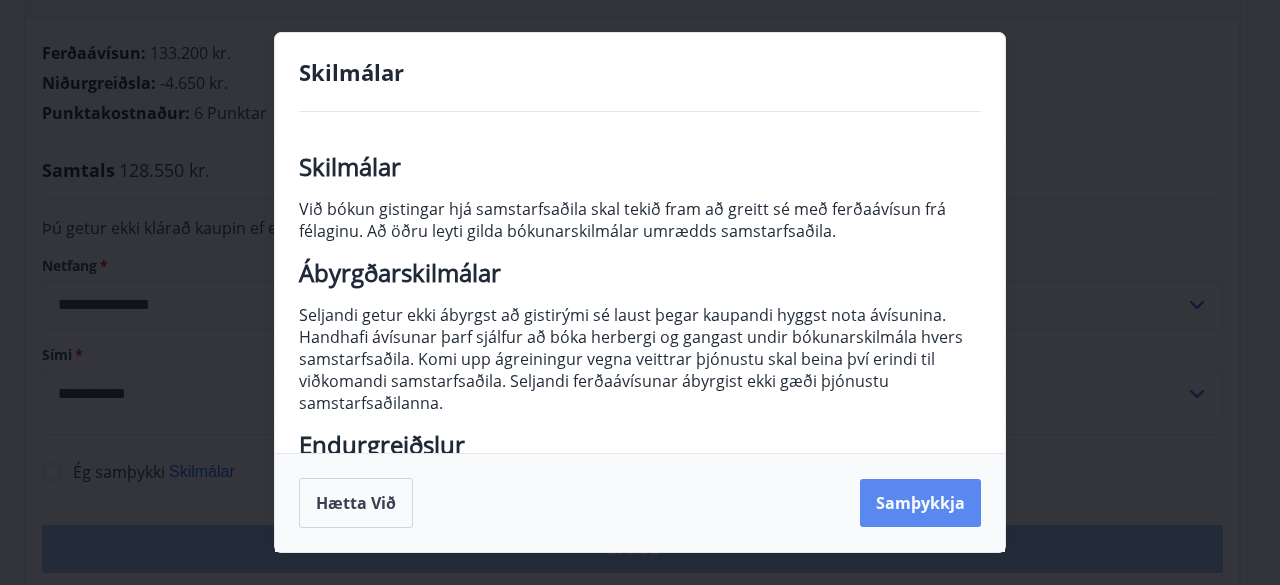 click on "Samþykkja" at bounding box center (920, 503) 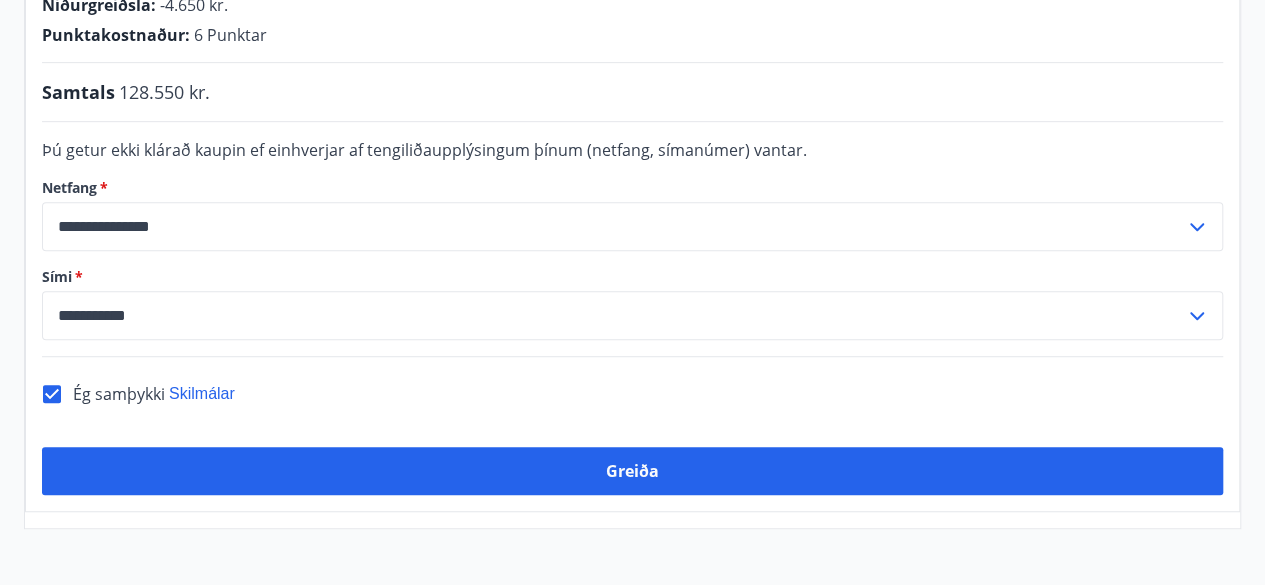 scroll, scrollTop: 470, scrollLeft: 0, axis: vertical 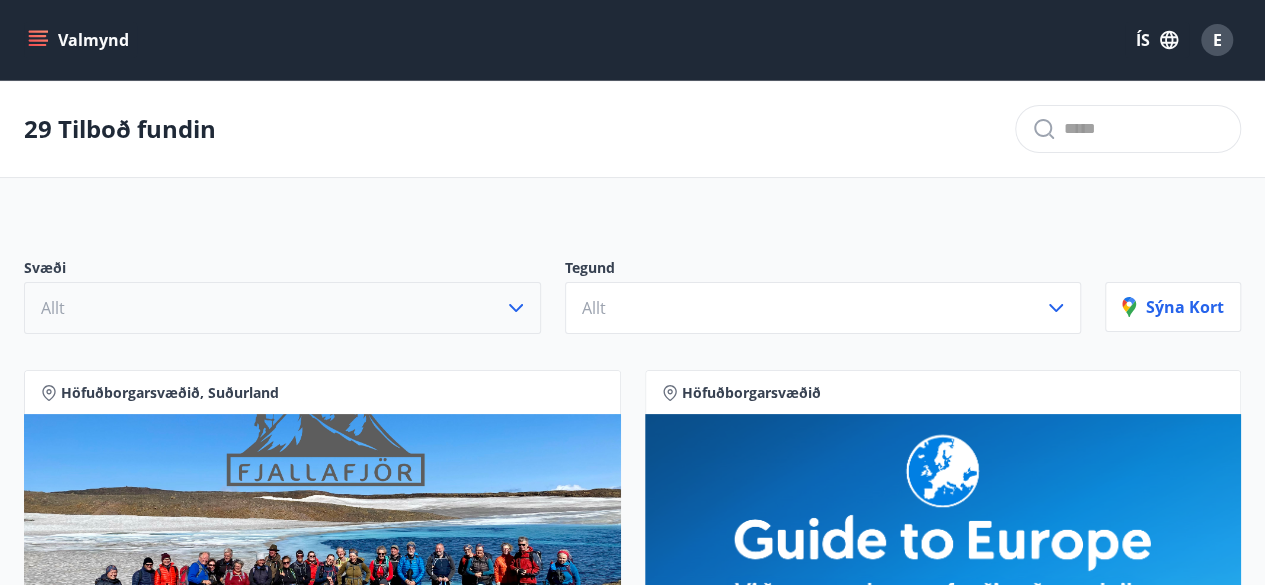 click 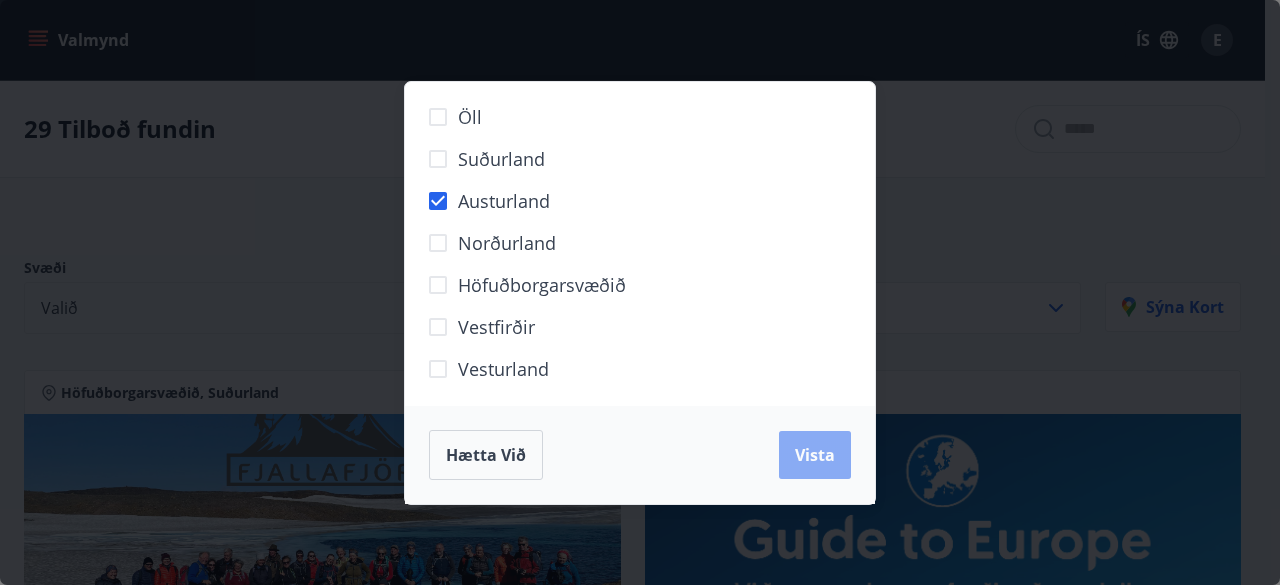 click on "Vista" at bounding box center (815, 455) 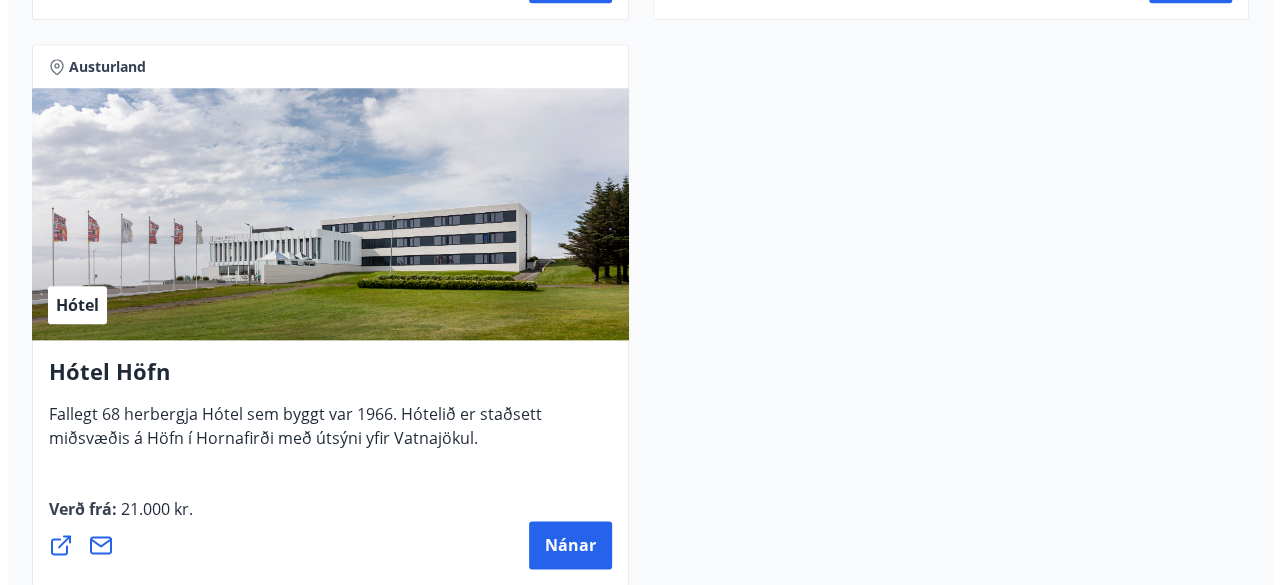 scroll, scrollTop: 1039, scrollLeft: 0, axis: vertical 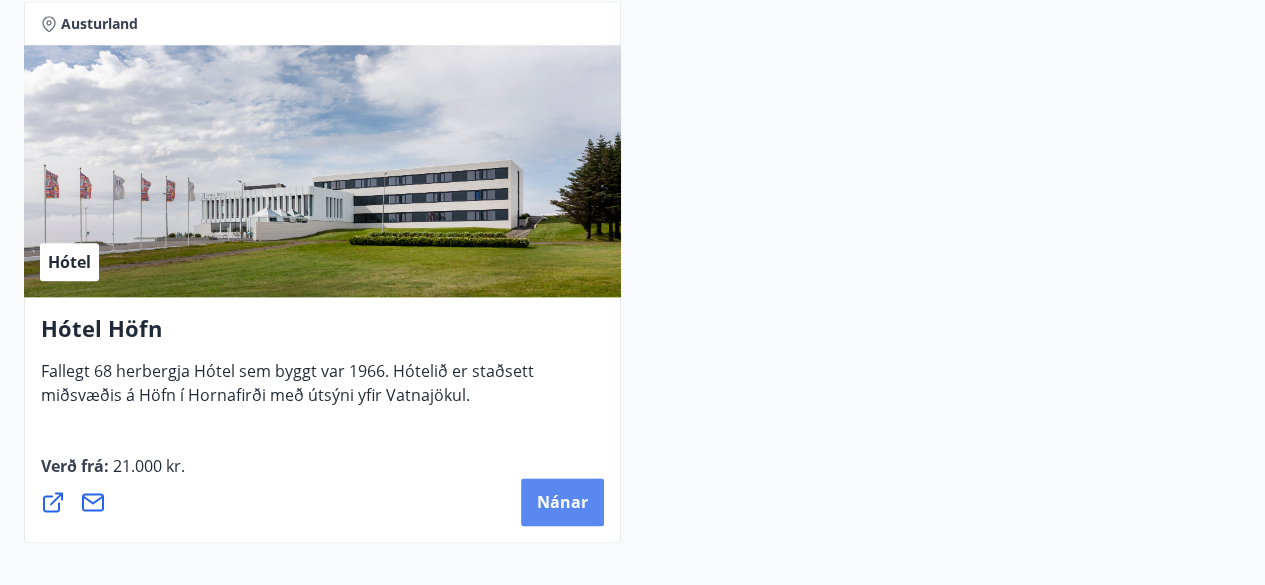 click on "Nánar" at bounding box center [562, 502] 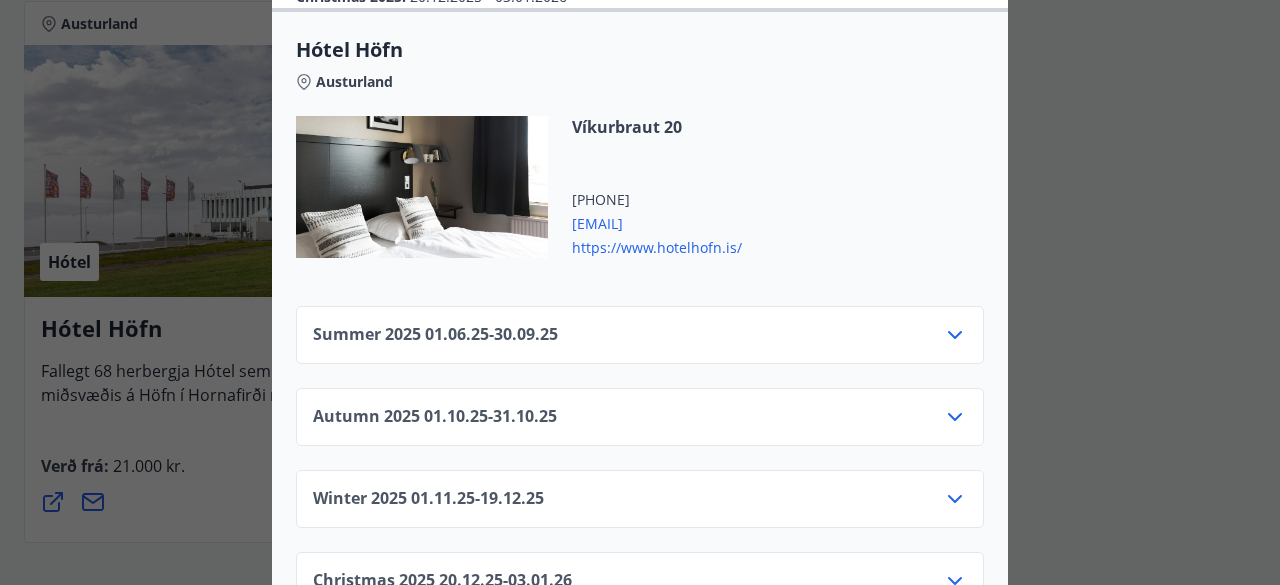 scroll, scrollTop: 845, scrollLeft: 0, axis: vertical 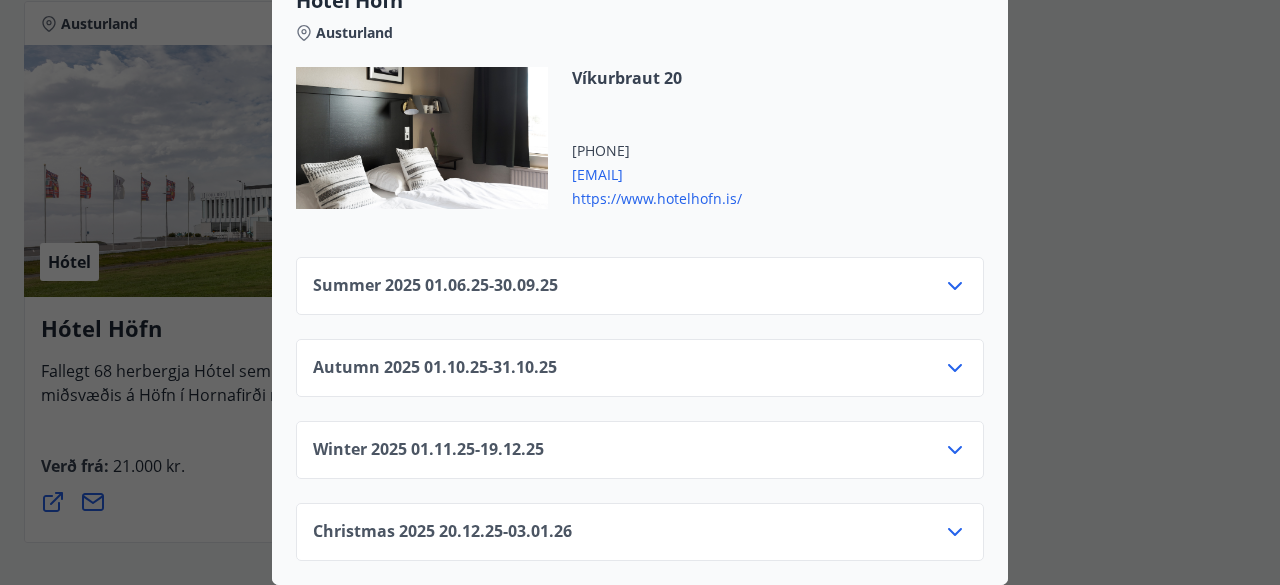 click 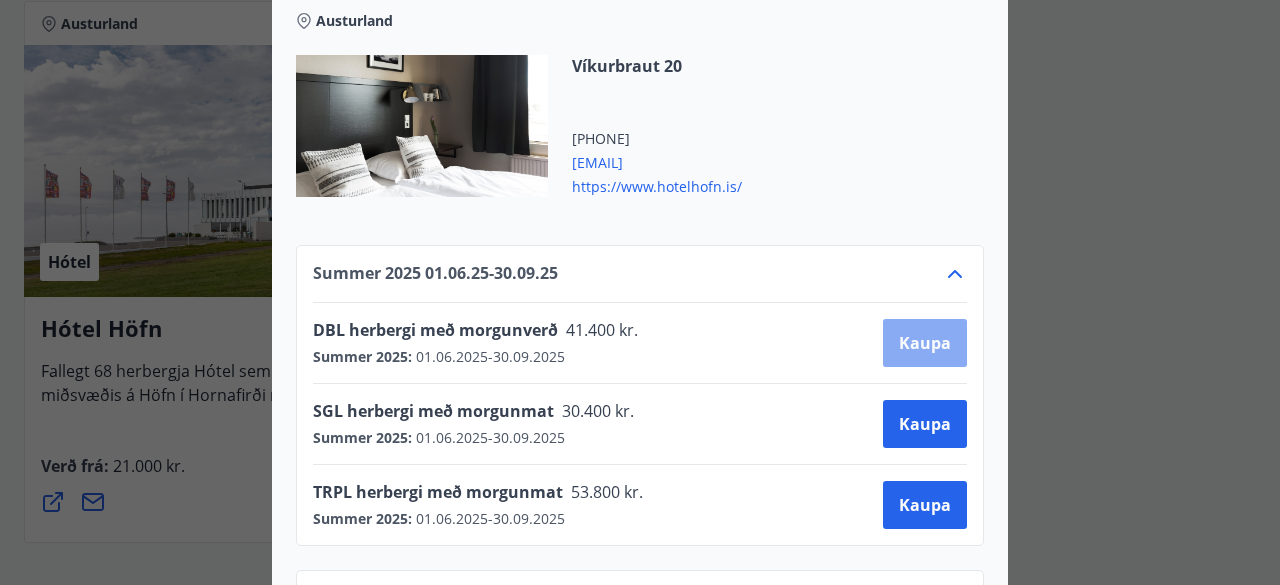 click on "Kaupa" at bounding box center (925, 343) 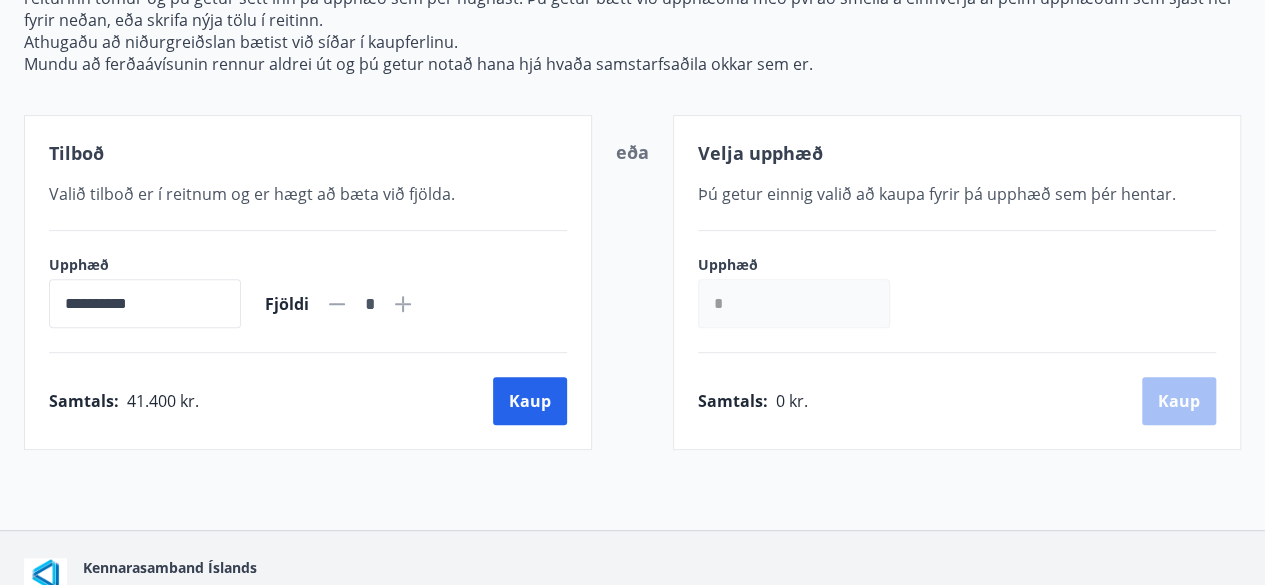 scroll, scrollTop: 397, scrollLeft: 0, axis: vertical 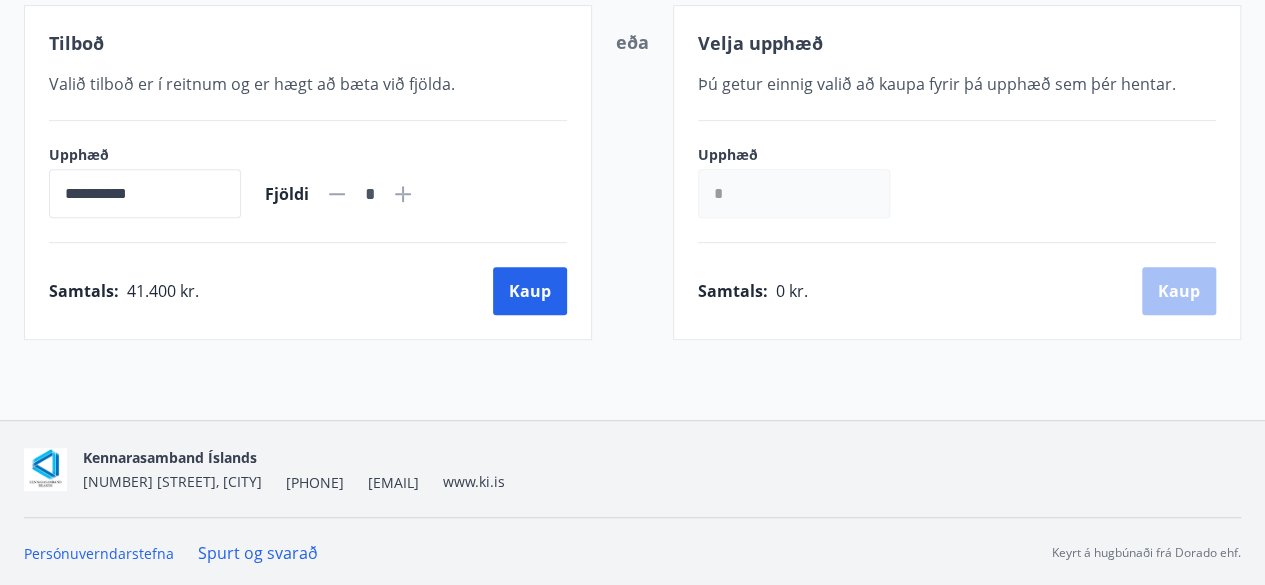 click 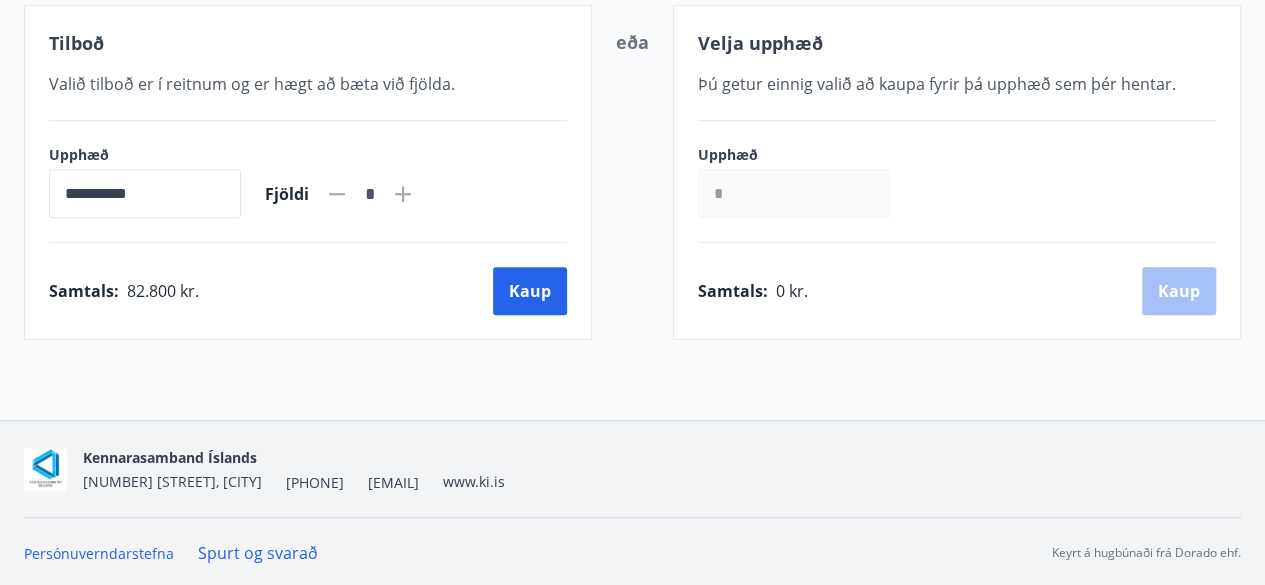click 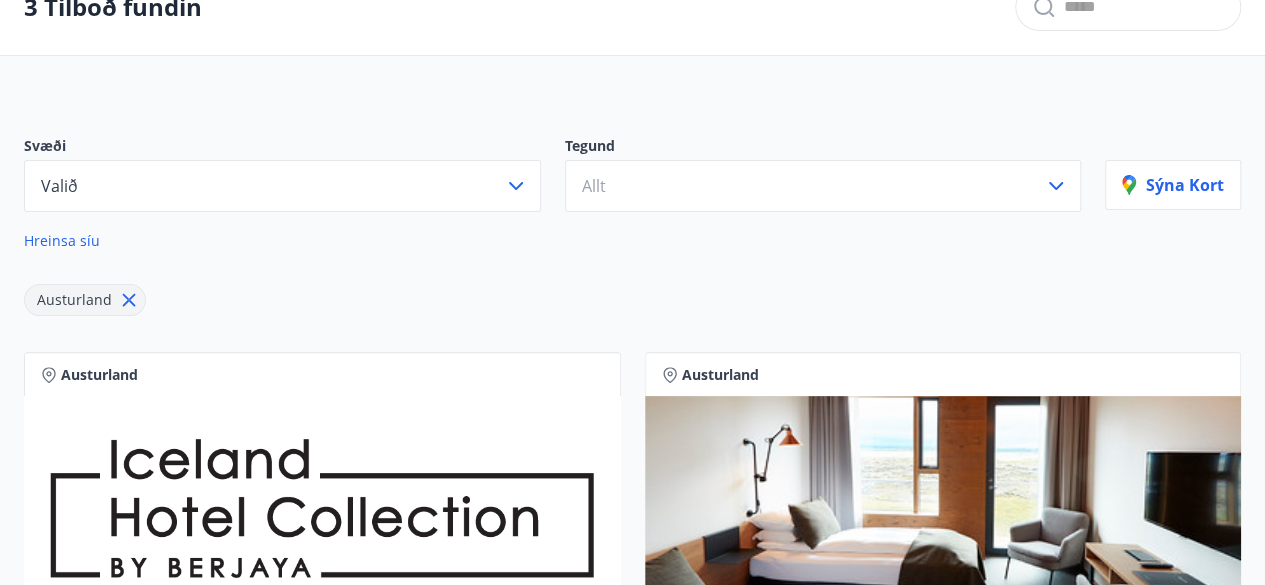 scroll, scrollTop: 397, scrollLeft: 0, axis: vertical 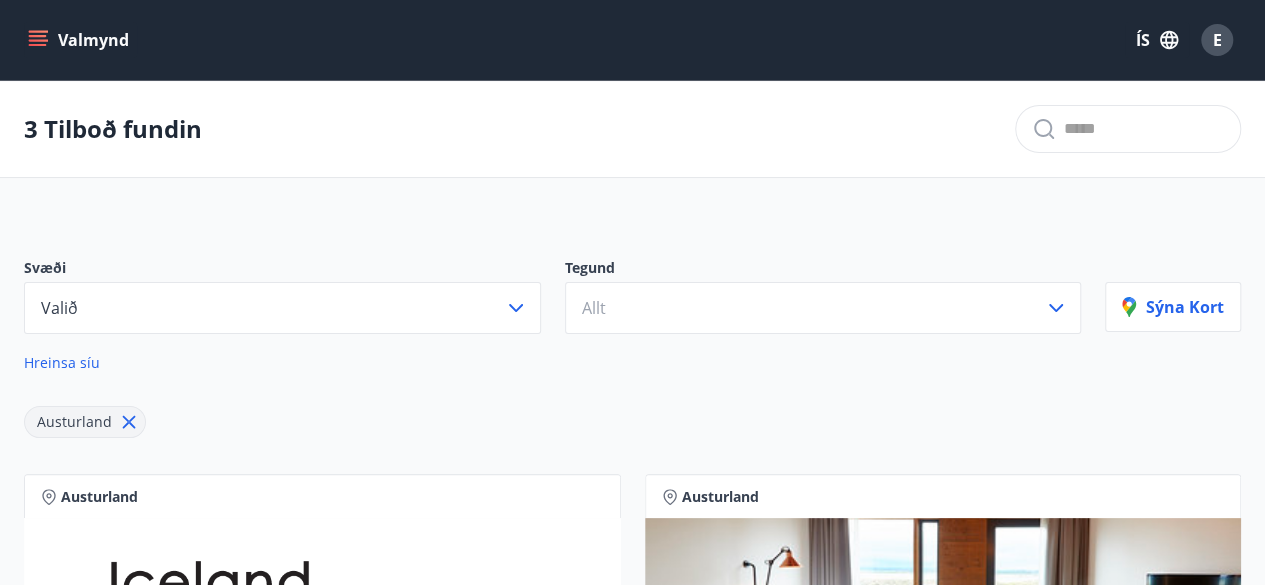 click on "E" at bounding box center (1217, 40) 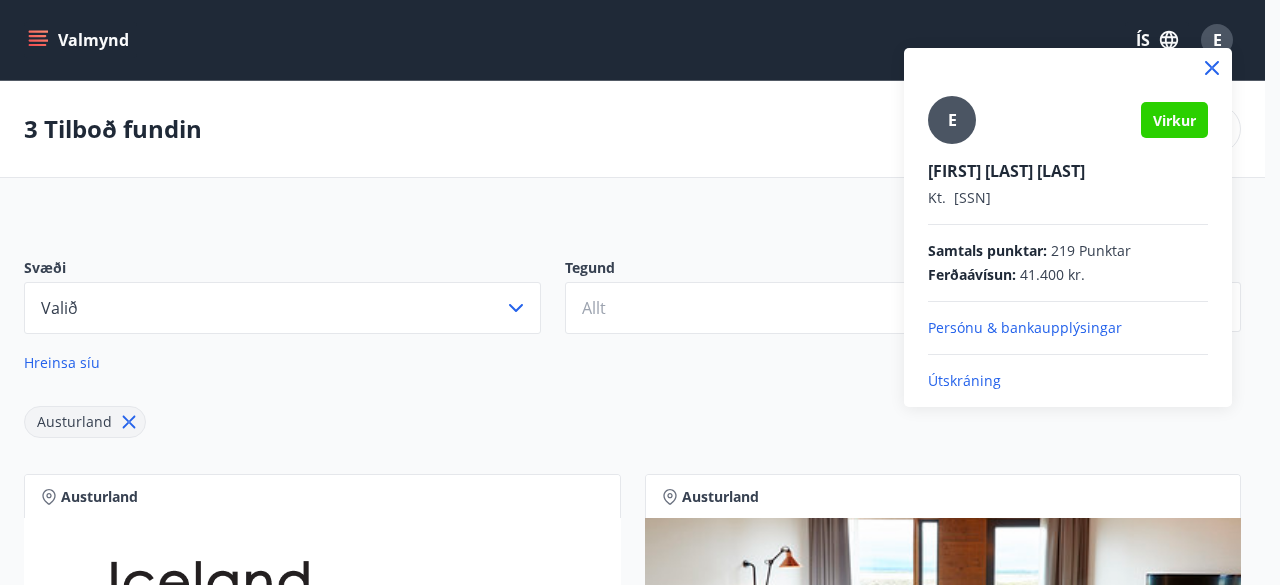 click on "Útskráning" at bounding box center (1068, 381) 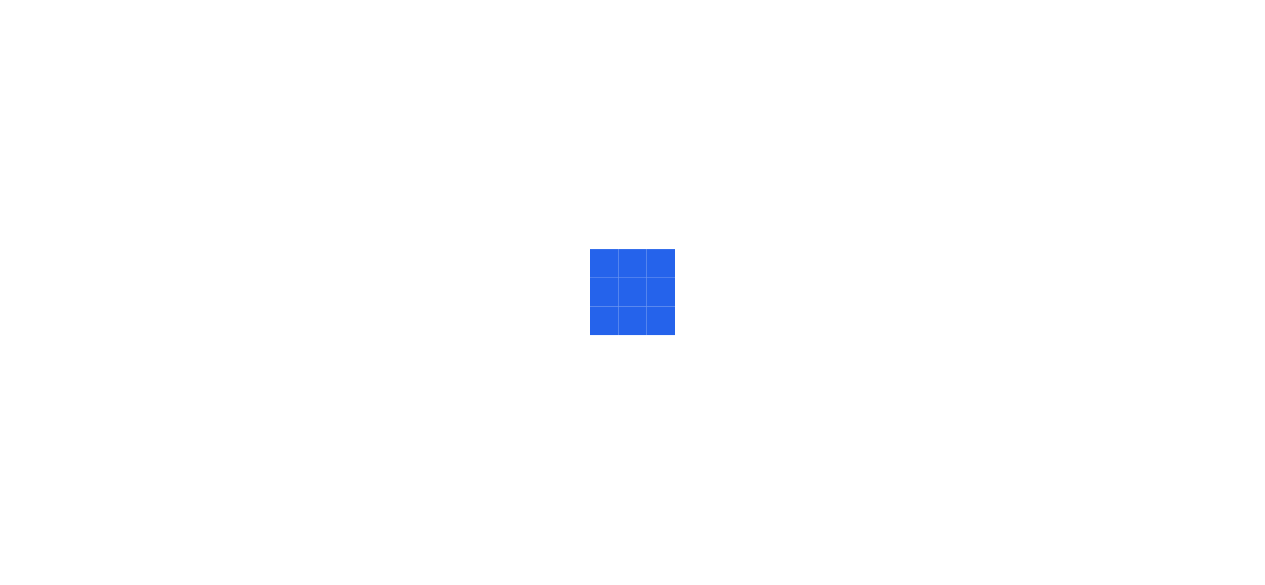 scroll, scrollTop: 0, scrollLeft: 0, axis: both 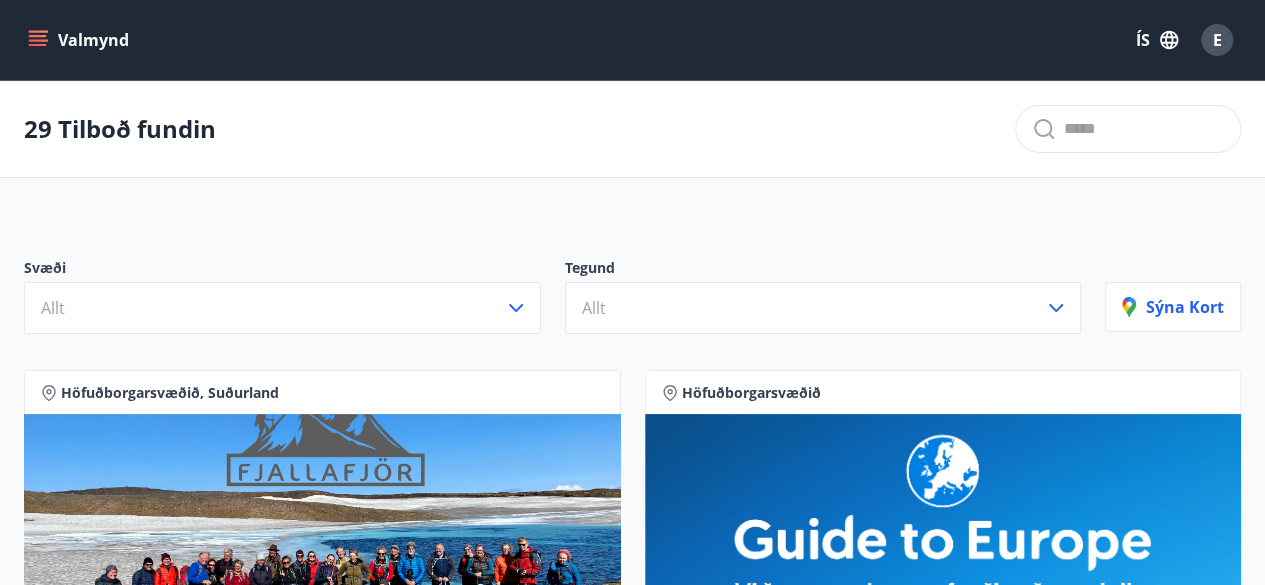 click on "Valmynd ÍS E" at bounding box center (632, 40) 